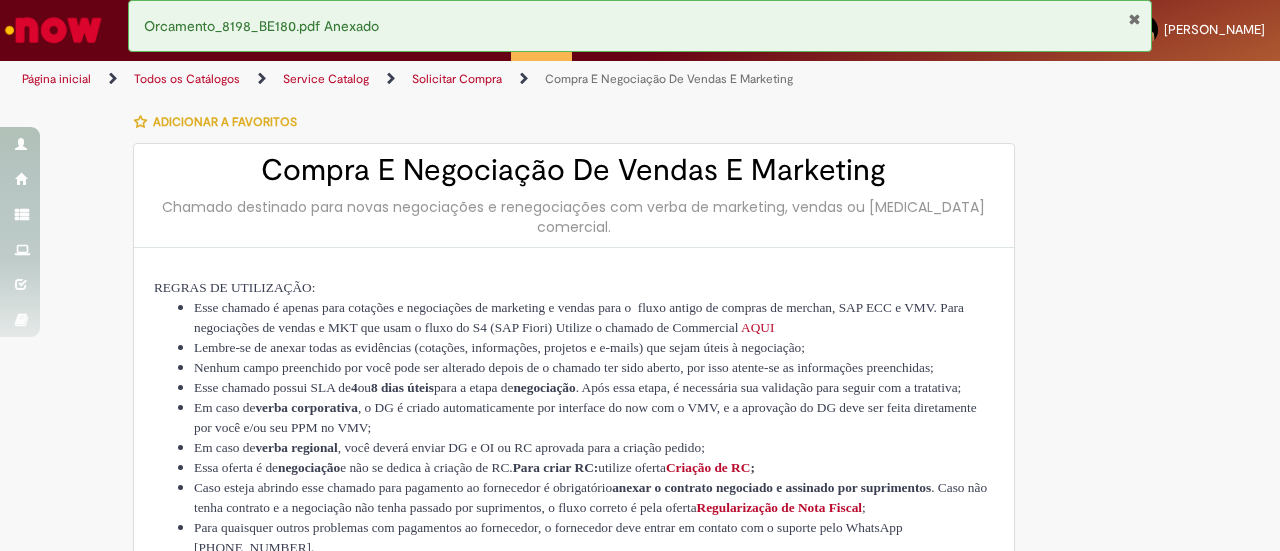 select on "**********" 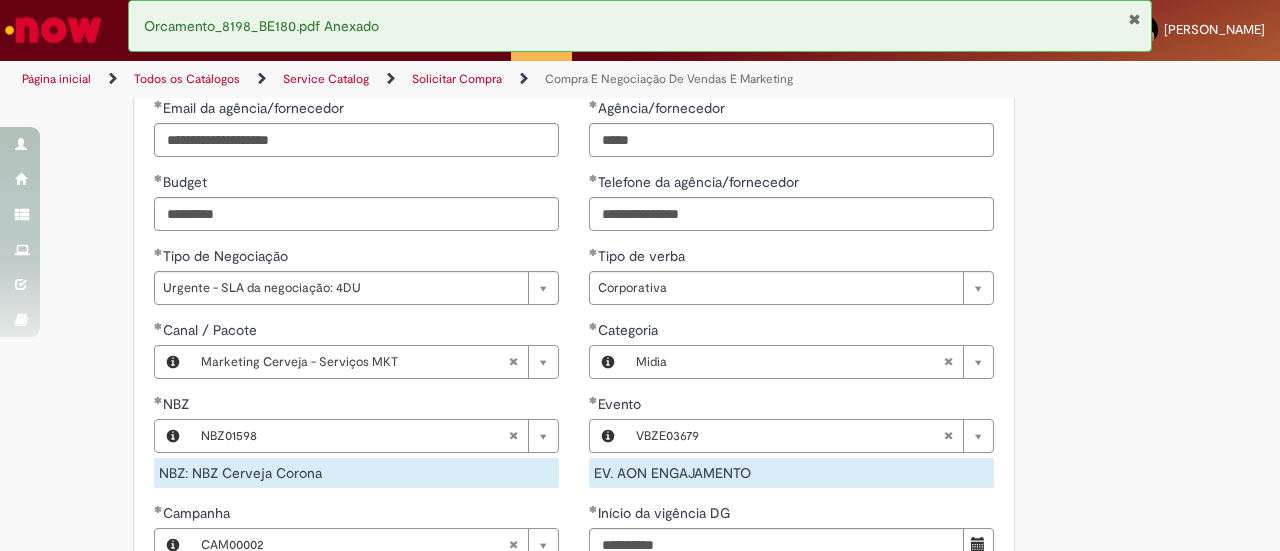 scroll, scrollTop: 1010, scrollLeft: 0, axis: vertical 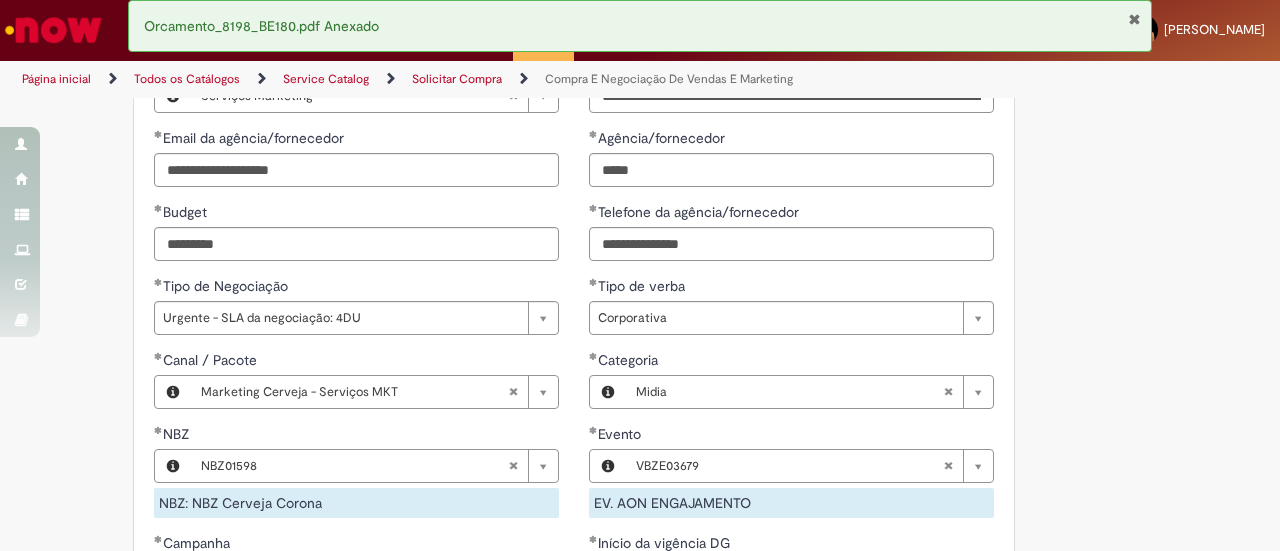 type 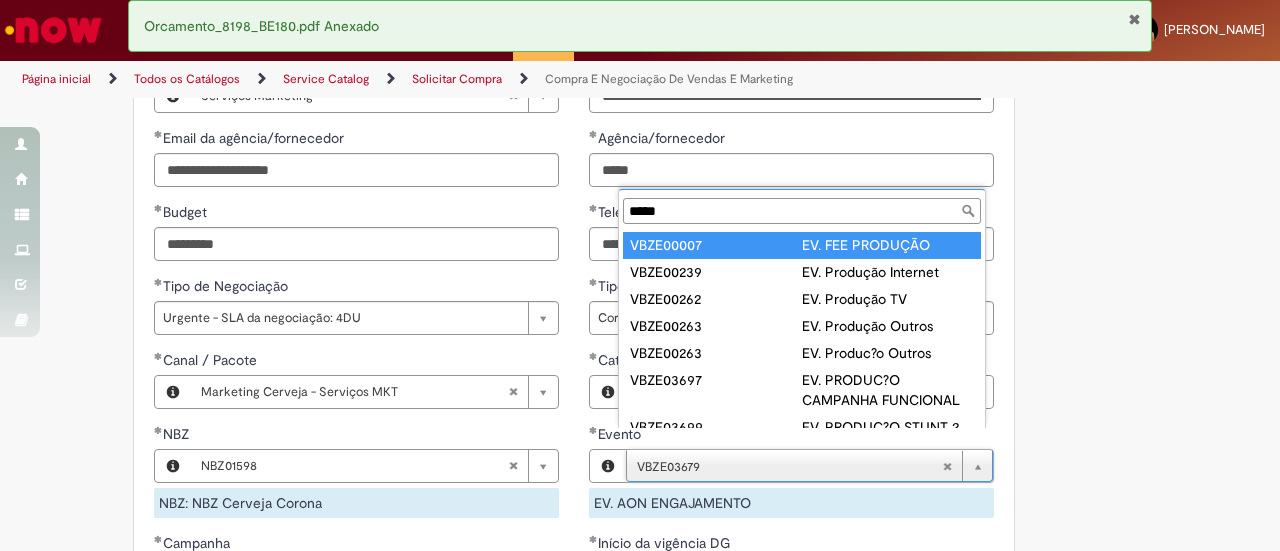 scroll, scrollTop: 9, scrollLeft: 0, axis: vertical 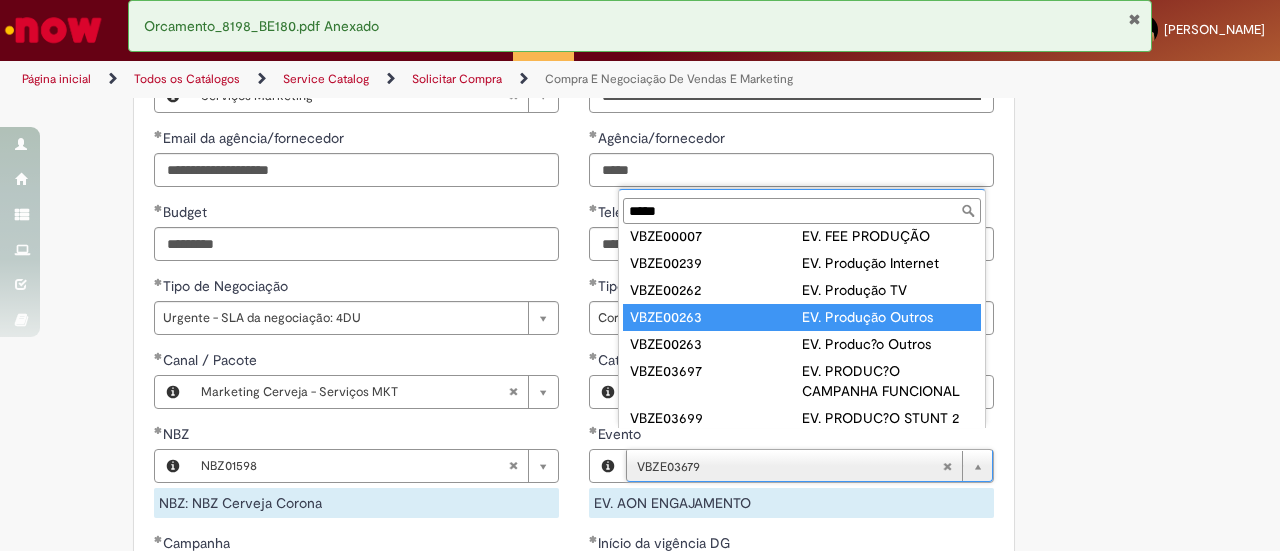type on "*****" 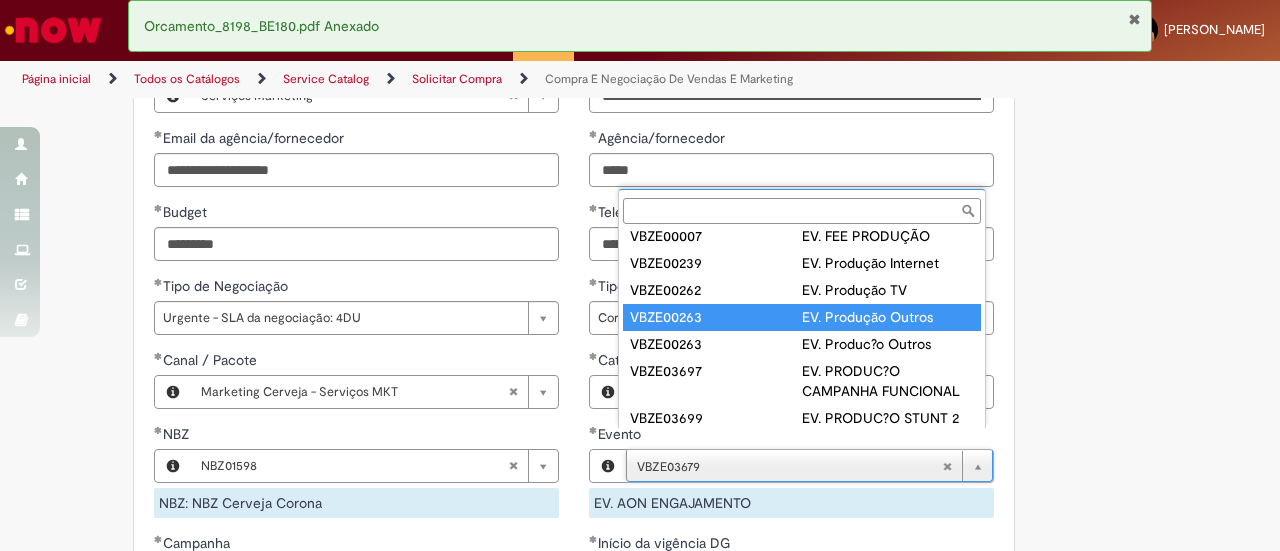 scroll, scrollTop: 0, scrollLeft: 69, axis: horizontal 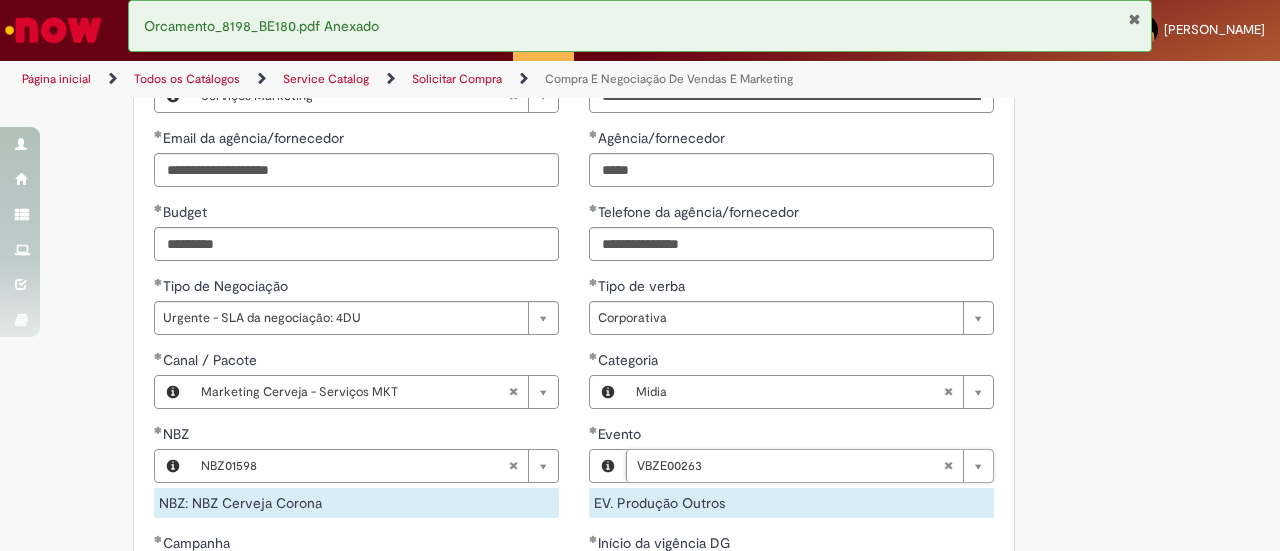click on "Adicionar a Favoritos
Compra E Negociação De Vendas E Marketing
Chamado destinado para novas negociações e renegociações com verba de marketing, vendas ou [MEDICAL_DATA] comercial.
REGRAS DE UTILIZA ÇÃ O:
Esse chamado é apenas para   cotações e negociações de marketing e vendas   para o  fluxo antigo de compras de merchan, SAP ECC e VMV. Para negociações de vendas e MKT que usam o fluxo do S4 (SAP Fiori) Utilize o chamado de Commercial   AQUI
Lembre-se de anexar todas as evidências (cotações, informações, projetos e e-mails) que sejam úteis à negociação;
Nenhum campo preenchido por você pode ser alterado depois de o chamado ter sido aberto, por isso atente-se as informações preenchidas;
Esse chamado possui SLA de  4  ou  8 dias úteis  para a etapa de  negociação . Após essa etapa, é necessária sua validação para seguir com a tratativa;
Em caso de" at bounding box center [640, 219] 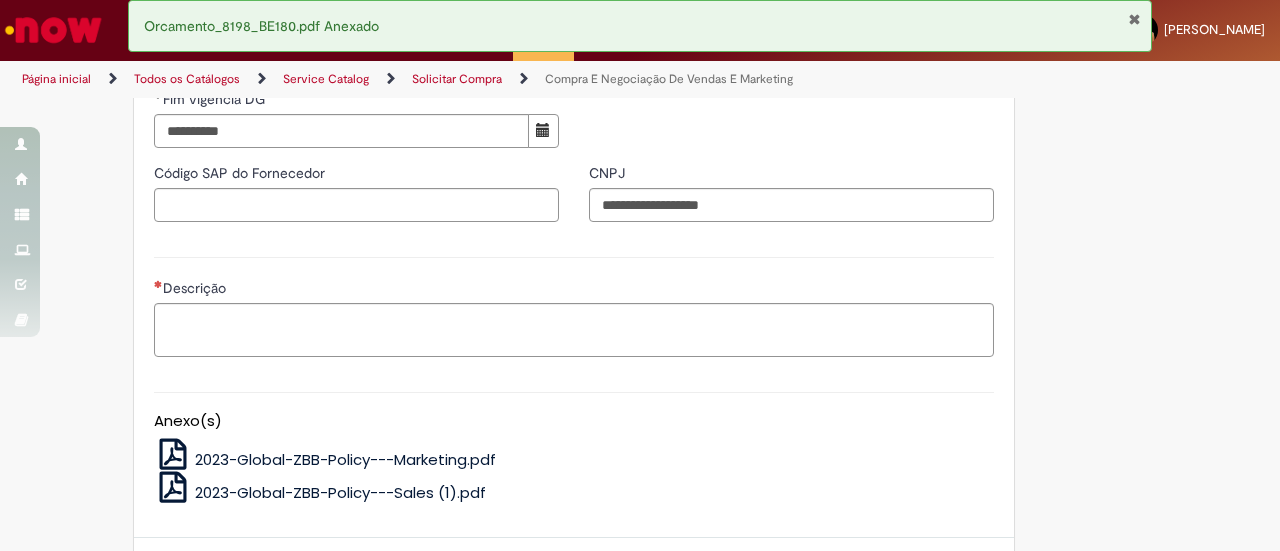 scroll, scrollTop: 1610, scrollLeft: 0, axis: vertical 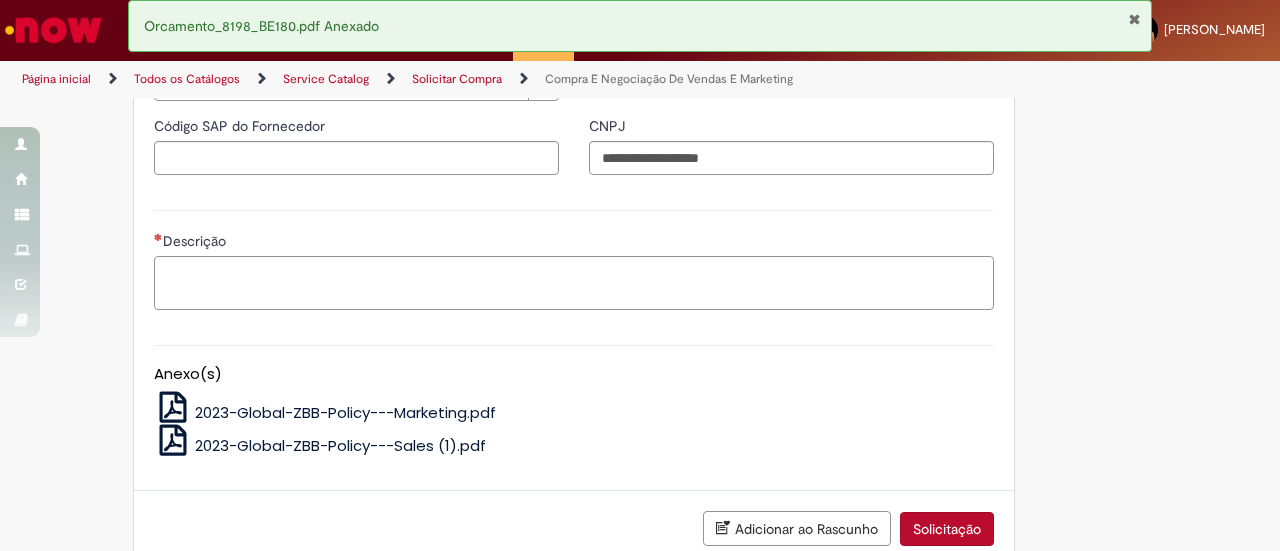 click on "Descrição" at bounding box center (574, 282) 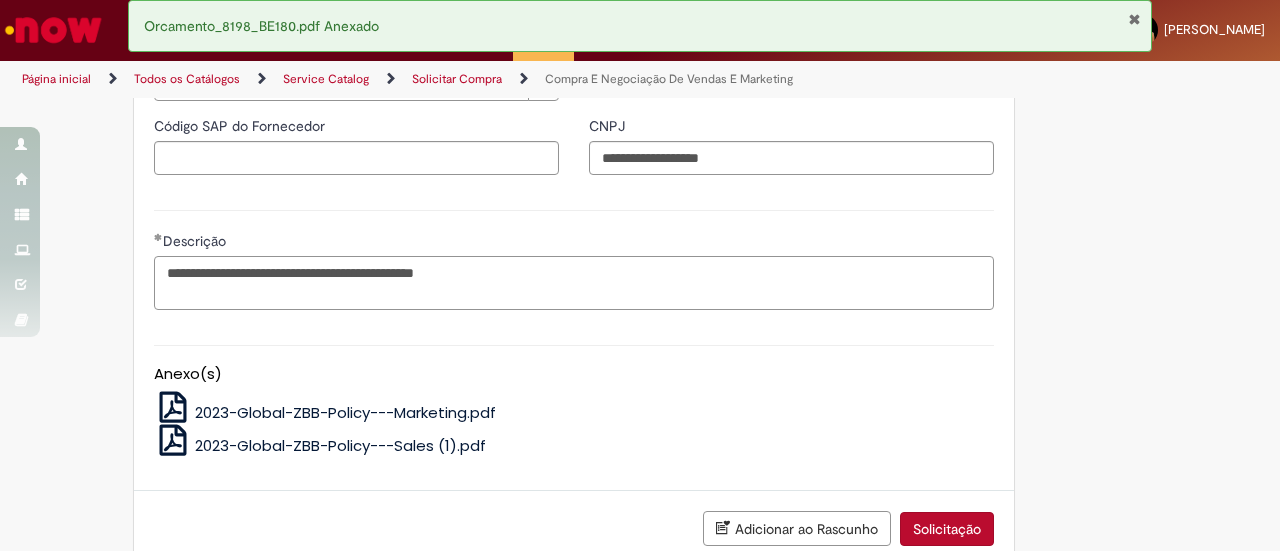 click on "**********" at bounding box center [574, 282] 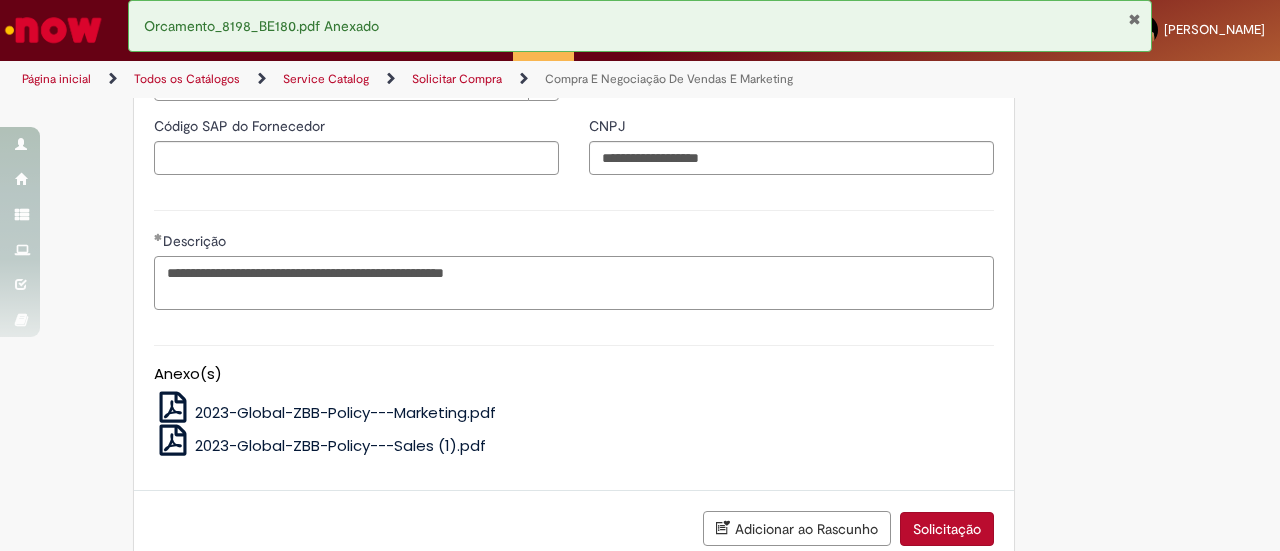 click on "**********" at bounding box center [574, 282] 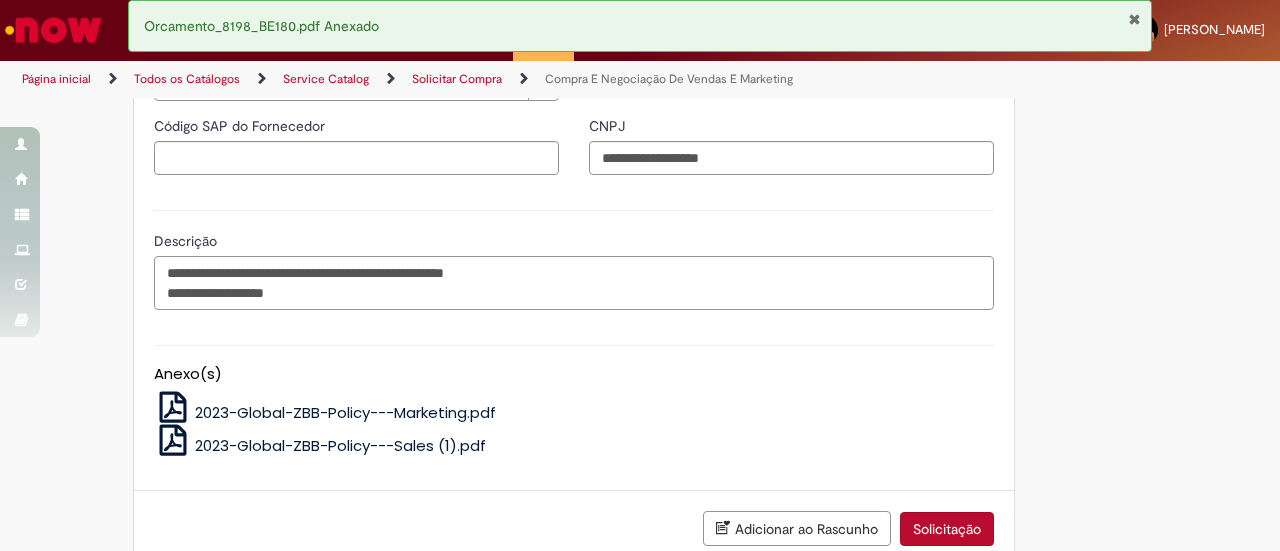 paste on "**********" 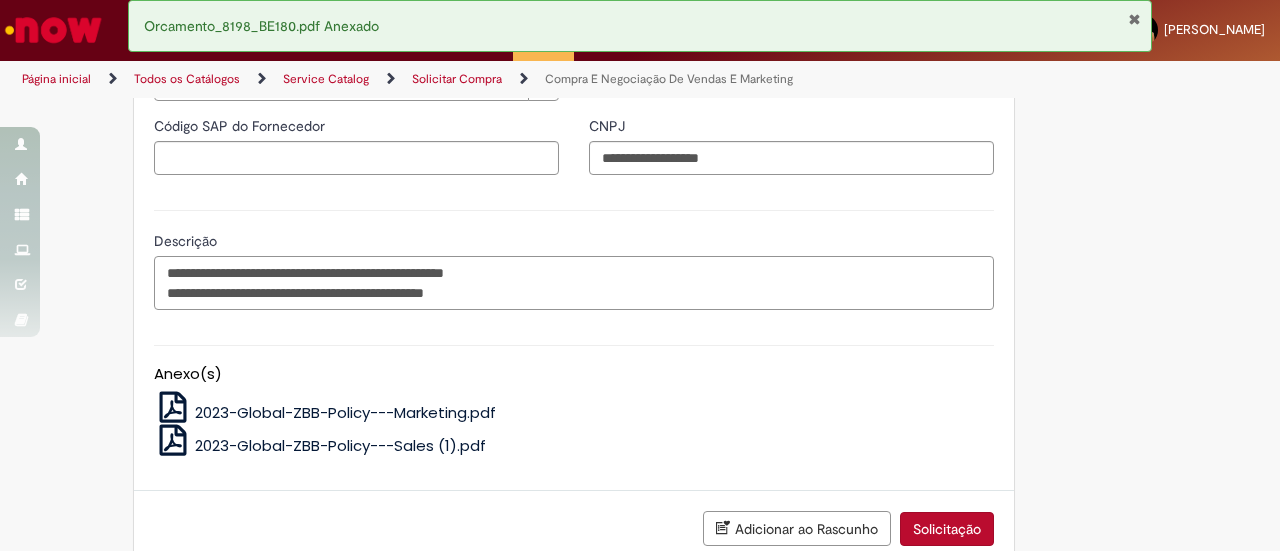 paste on "**********" 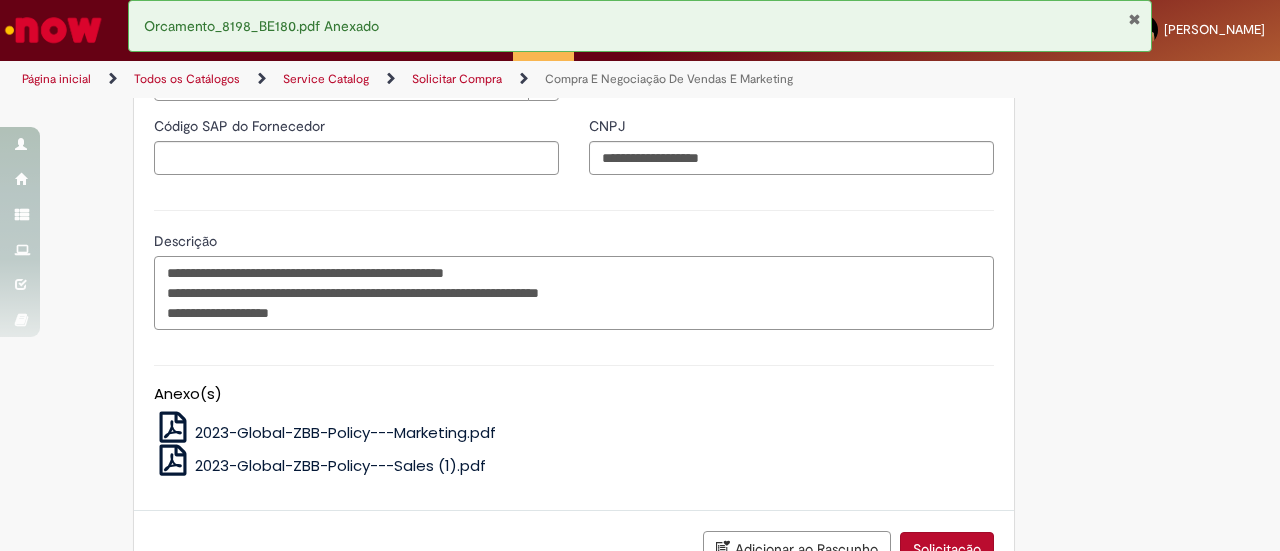 click on "**********" at bounding box center [574, 292] 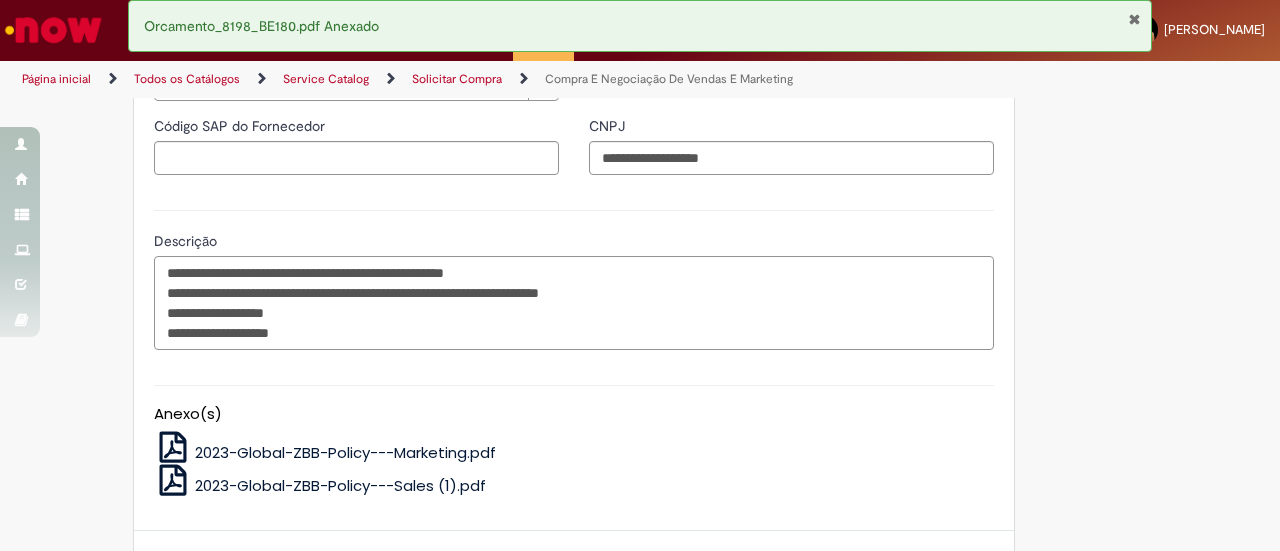 drag, startPoint x: 298, startPoint y: 288, endPoint x: 148, endPoint y: 289, distance: 150.00333 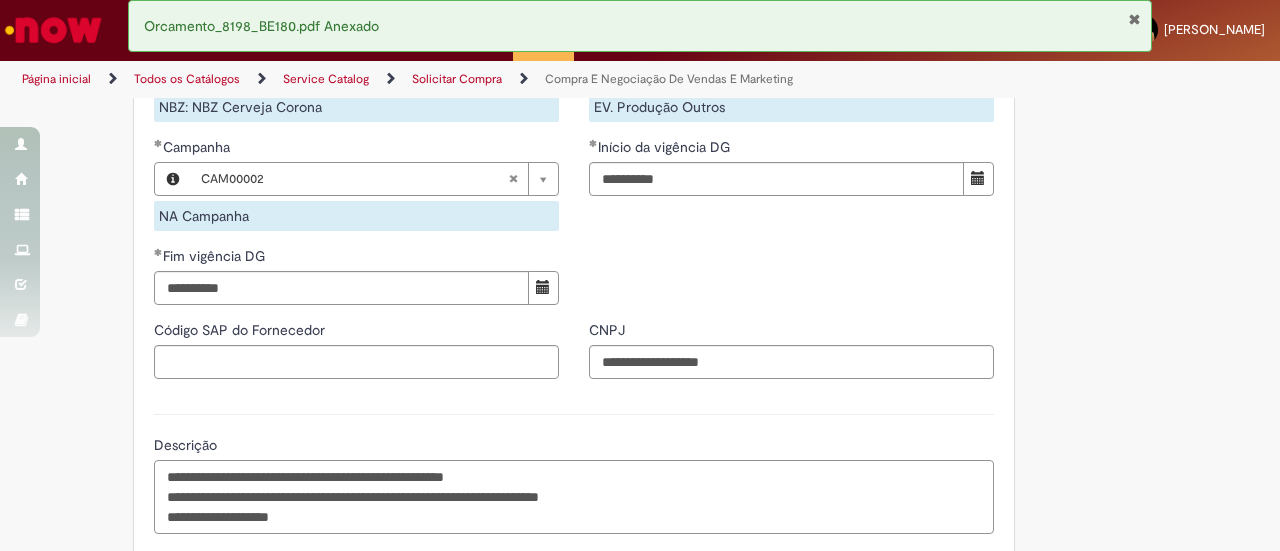scroll, scrollTop: 1701, scrollLeft: 0, axis: vertical 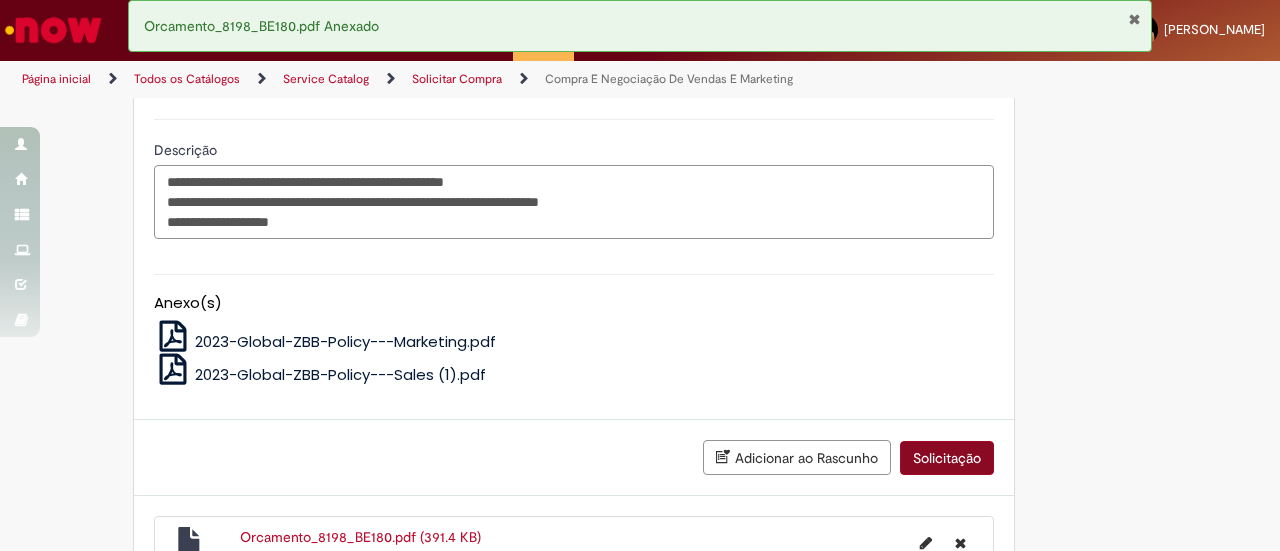 type on "**********" 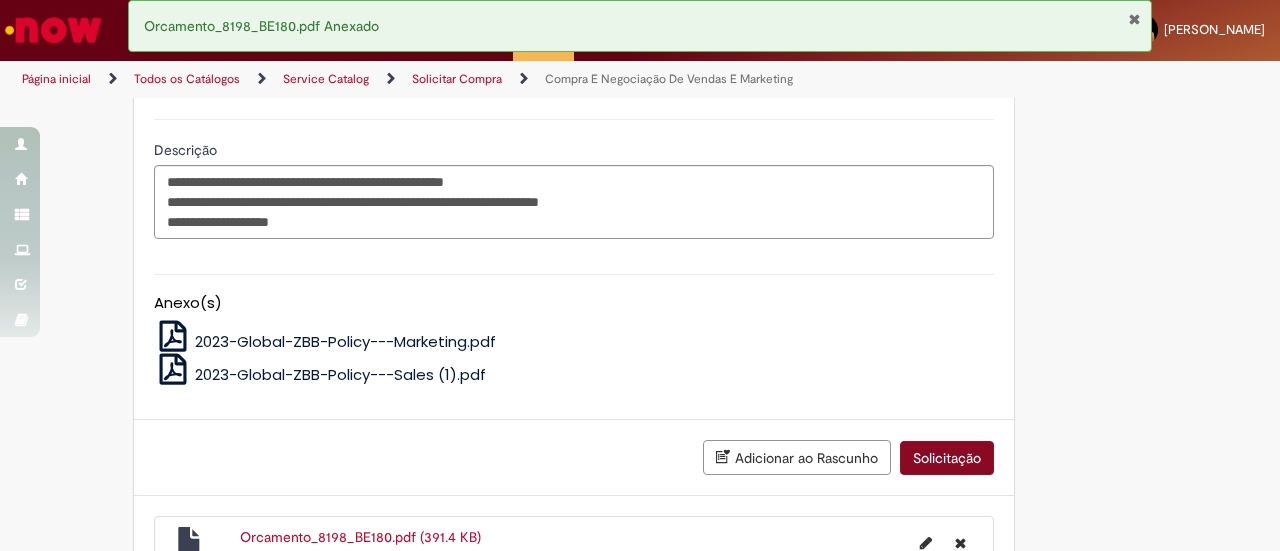 click on "Adicionar ao Rascunho        Solicitação" at bounding box center [574, 457] 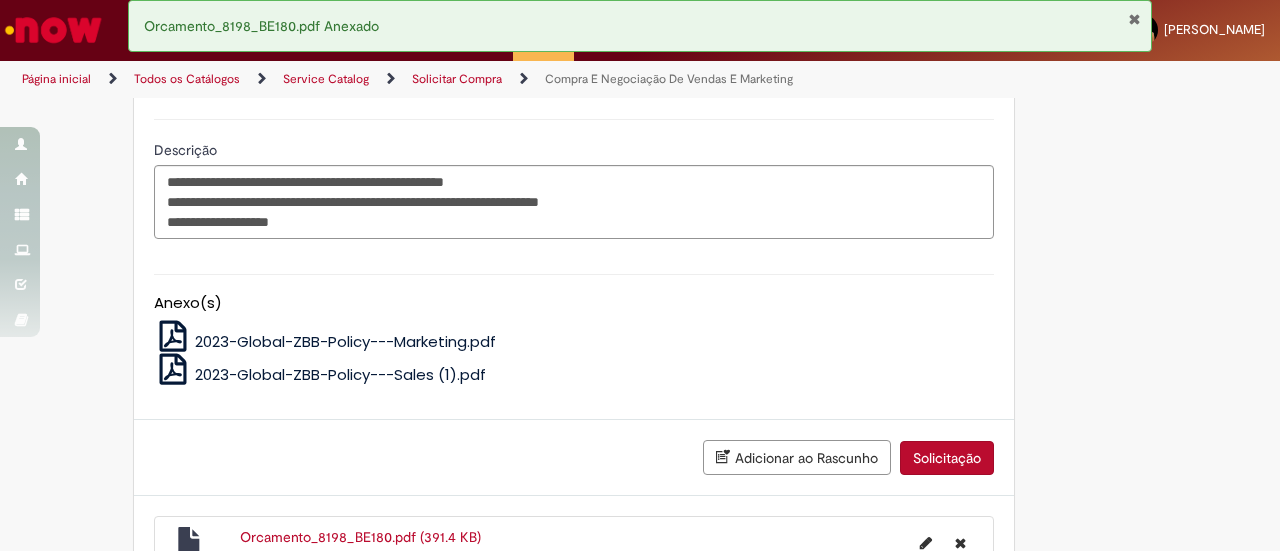 click on "Solicitação" at bounding box center [947, 458] 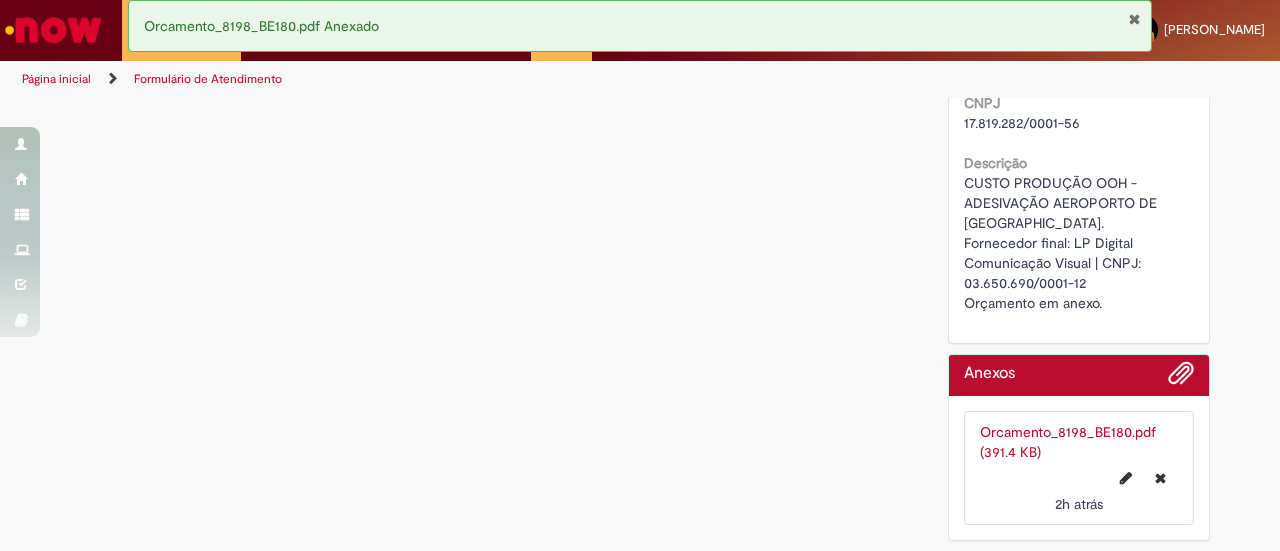 scroll, scrollTop: 0, scrollLeft: 0, axis: both 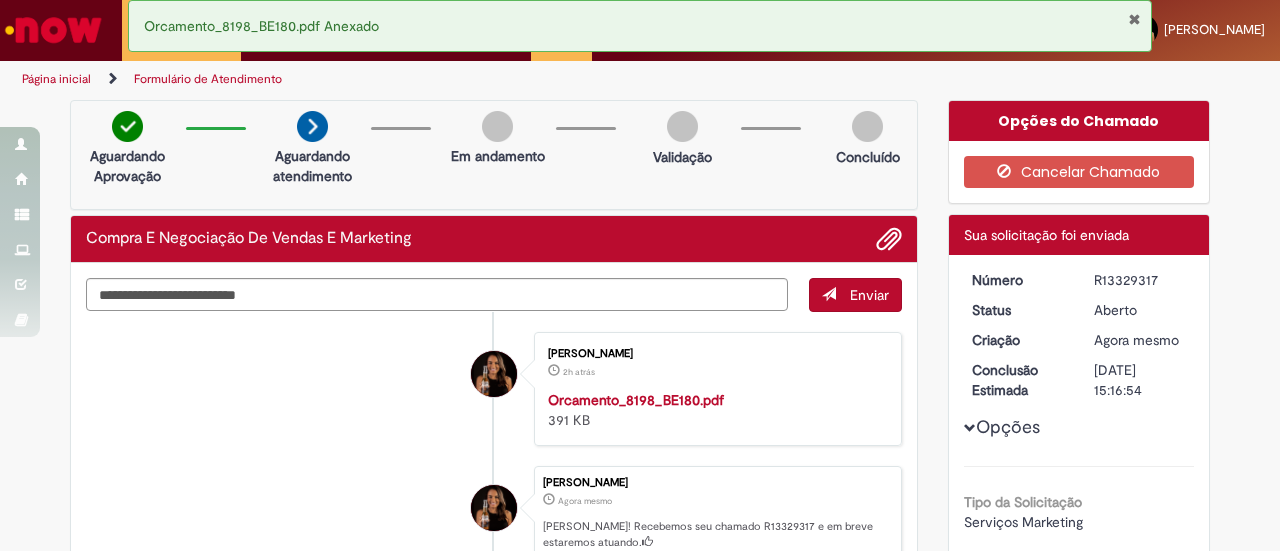 drag, startPoint x: 1153, startPoint y: 279, endPoint x: 1087, endPoint y: 276, distance: 66.068146 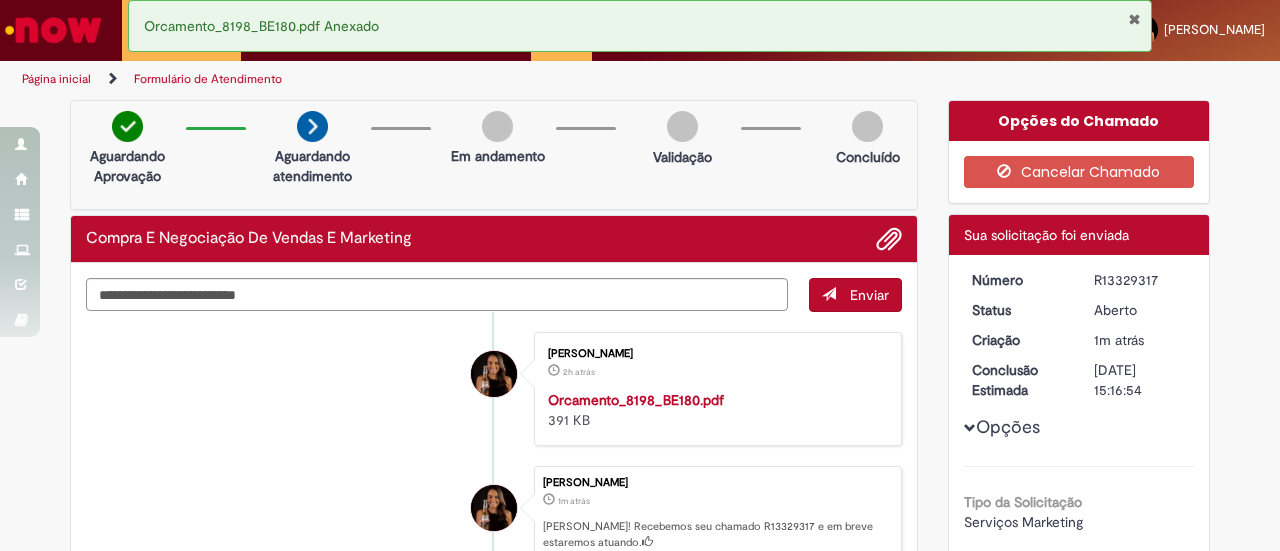 click on "Orcamento_8198_BE180.pdf Anexado" at bounding box center (640, 26) 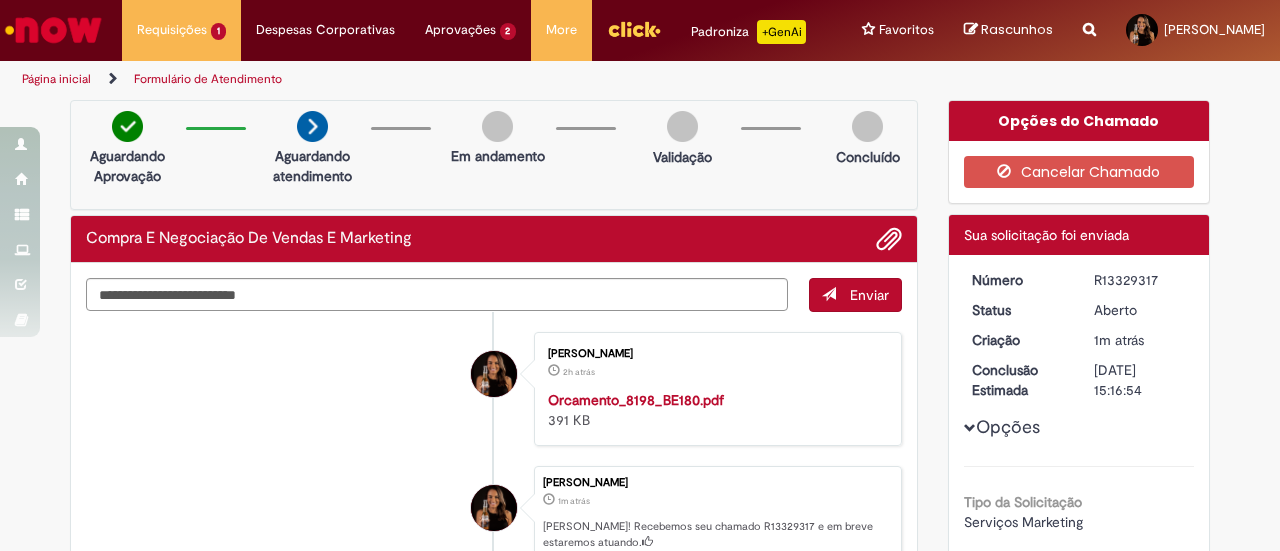 click at bounding box center (1089, 18) 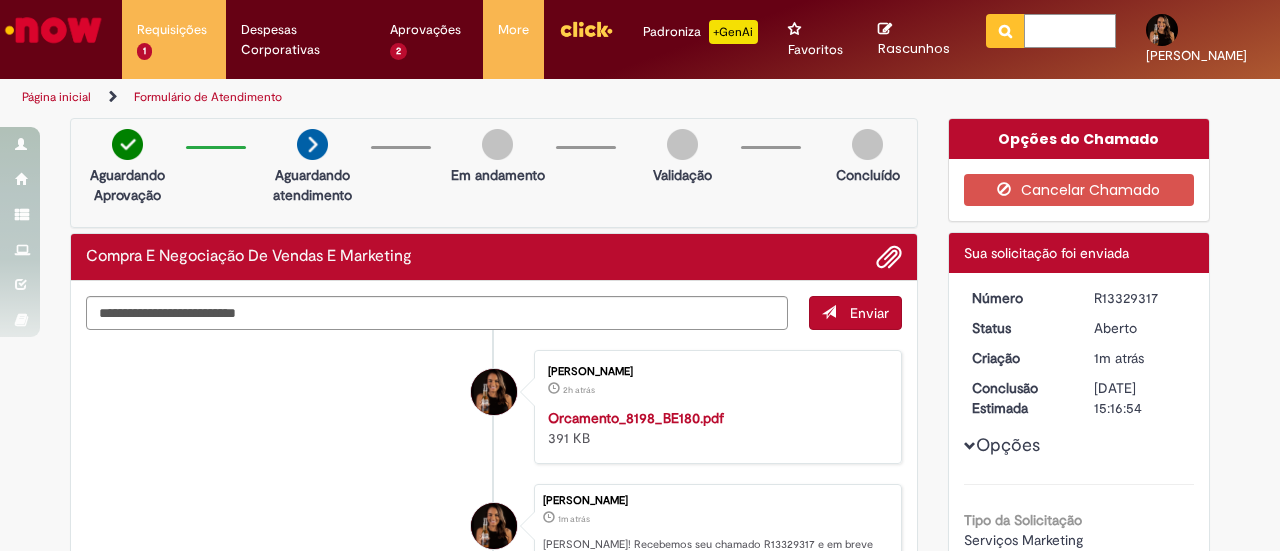 click at bounding box center (1070, 31) 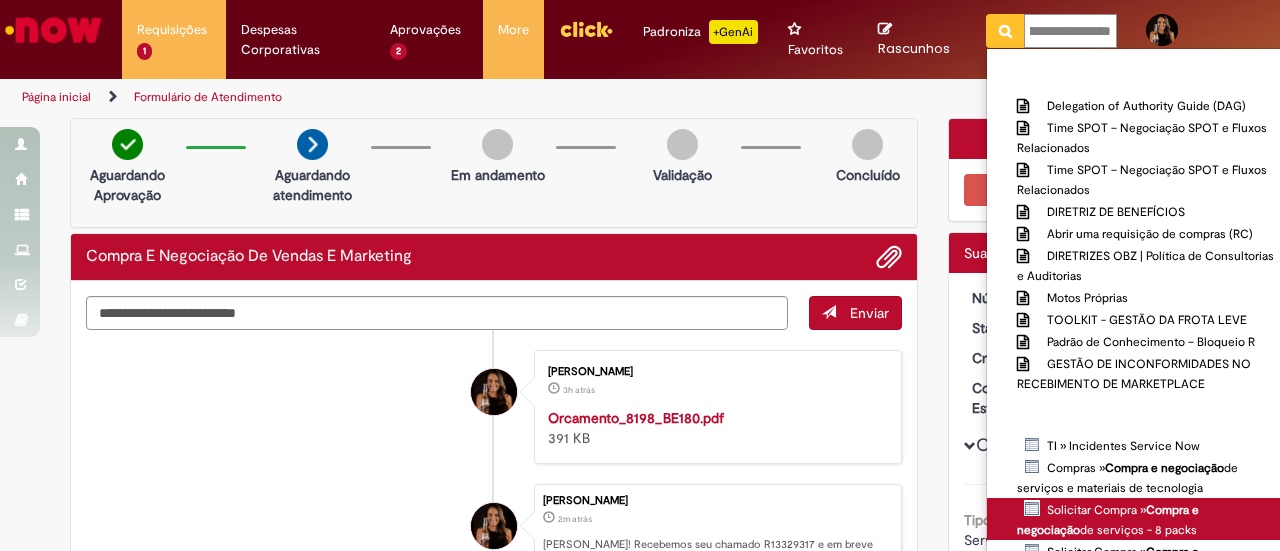 scroll, scrollTop: 0, scrollLeft: 122, axis: horizontal 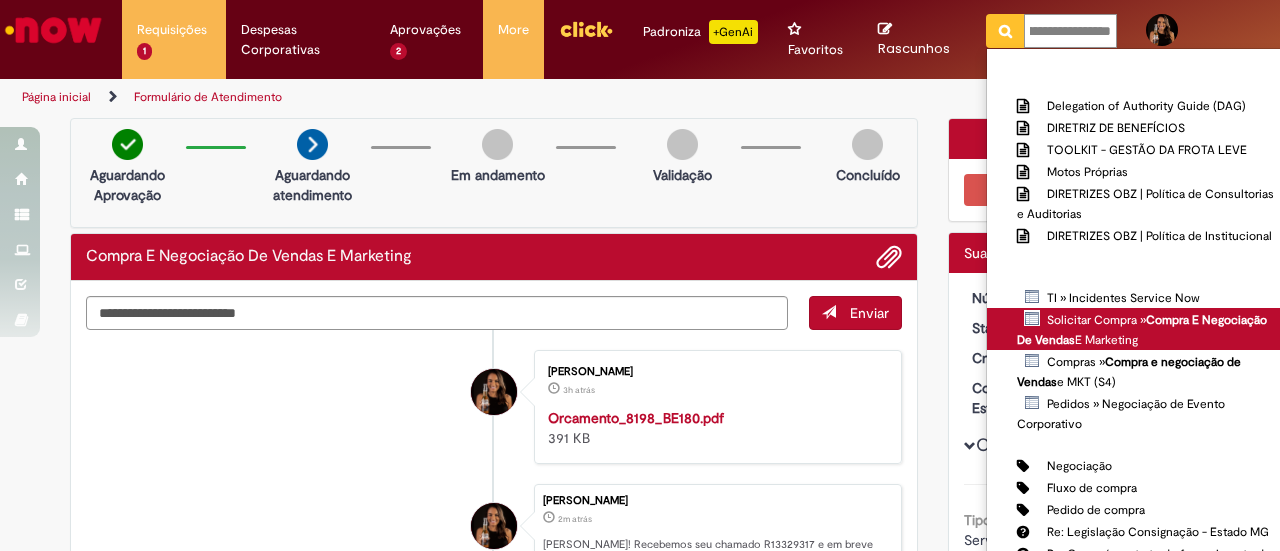 type on "**********" 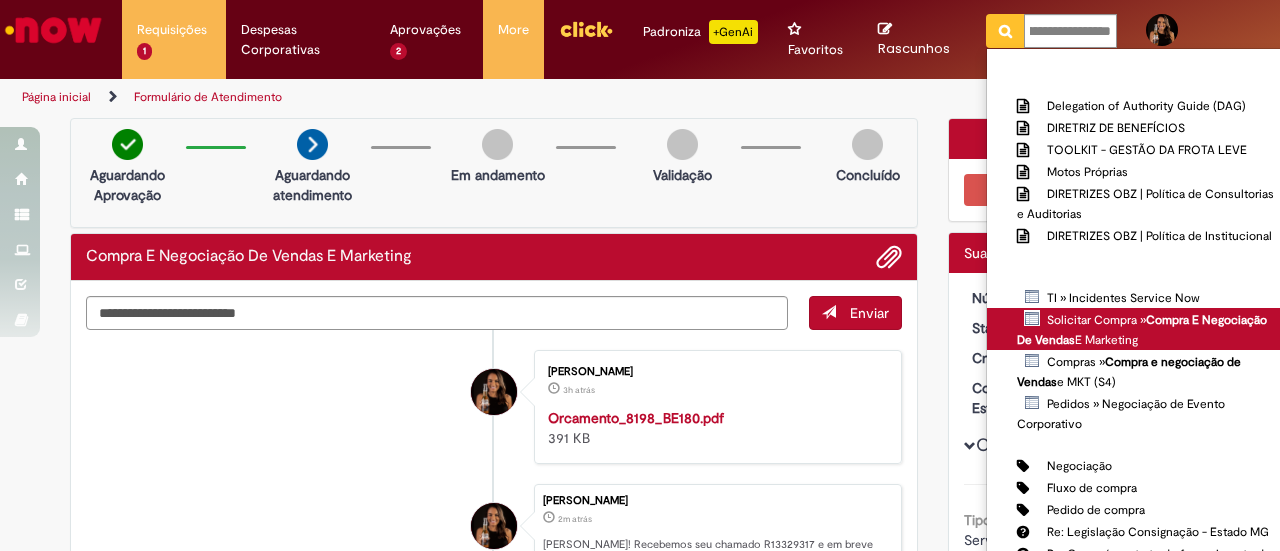 click on "Solicitar Compra »  Compra E Negociação De Vendas  E Marketing" at bounding box center [0, 0] 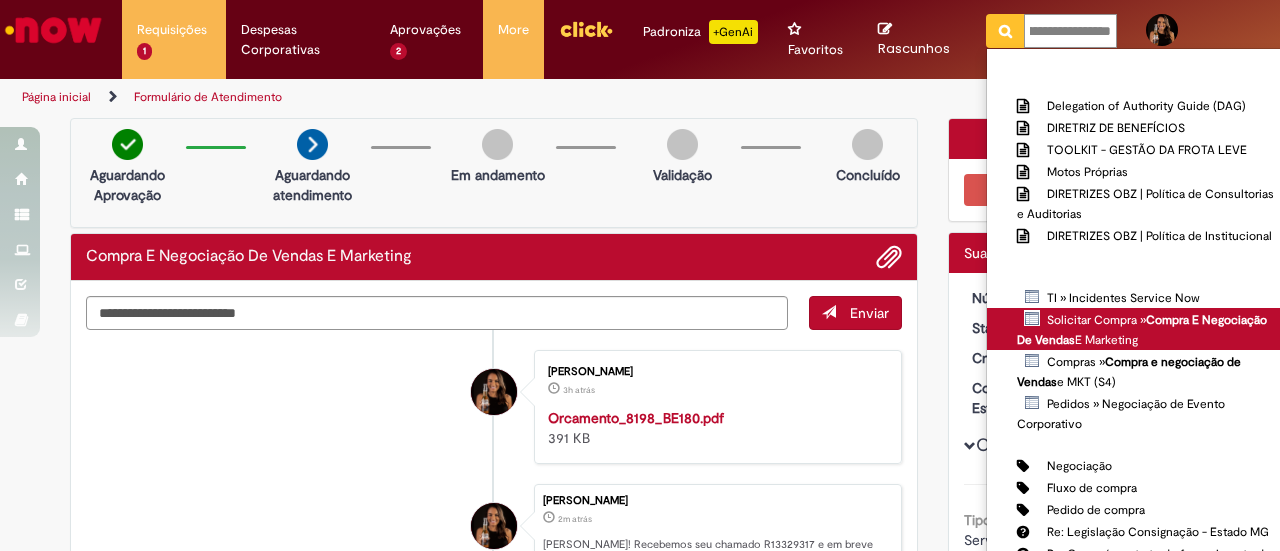 type 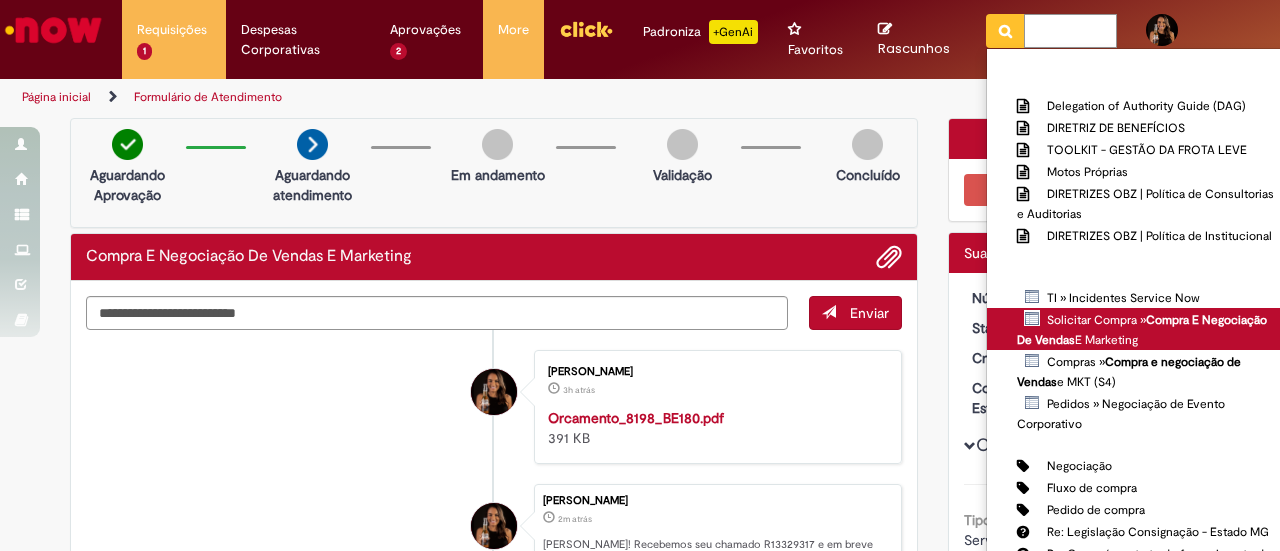 scroll, scrollTop: 0, scrollLeft: 0, axis: both 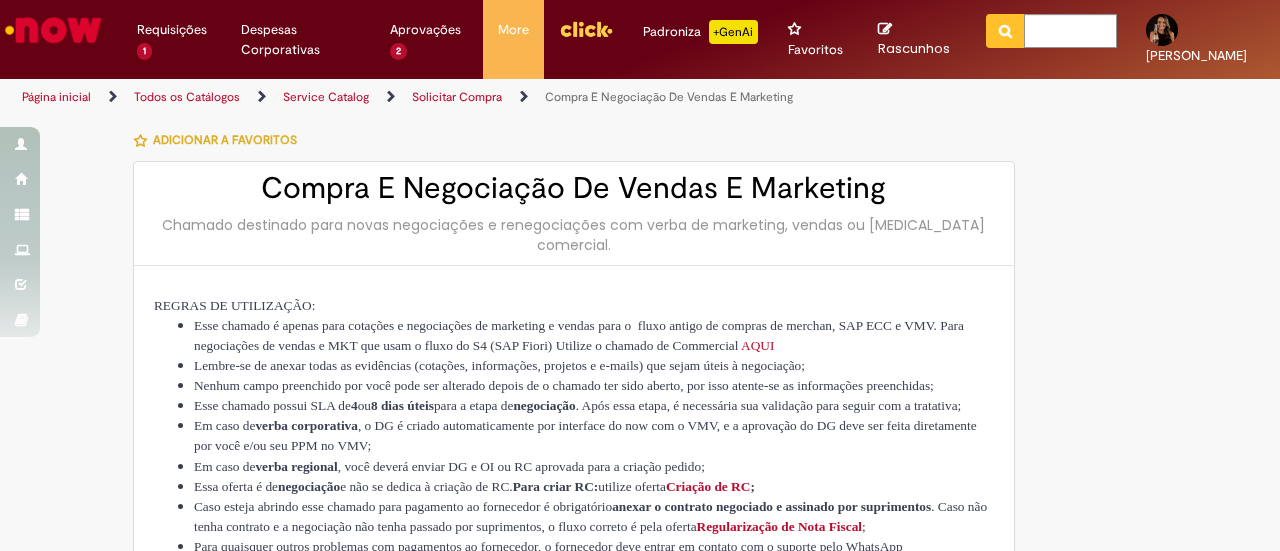 type on "********" 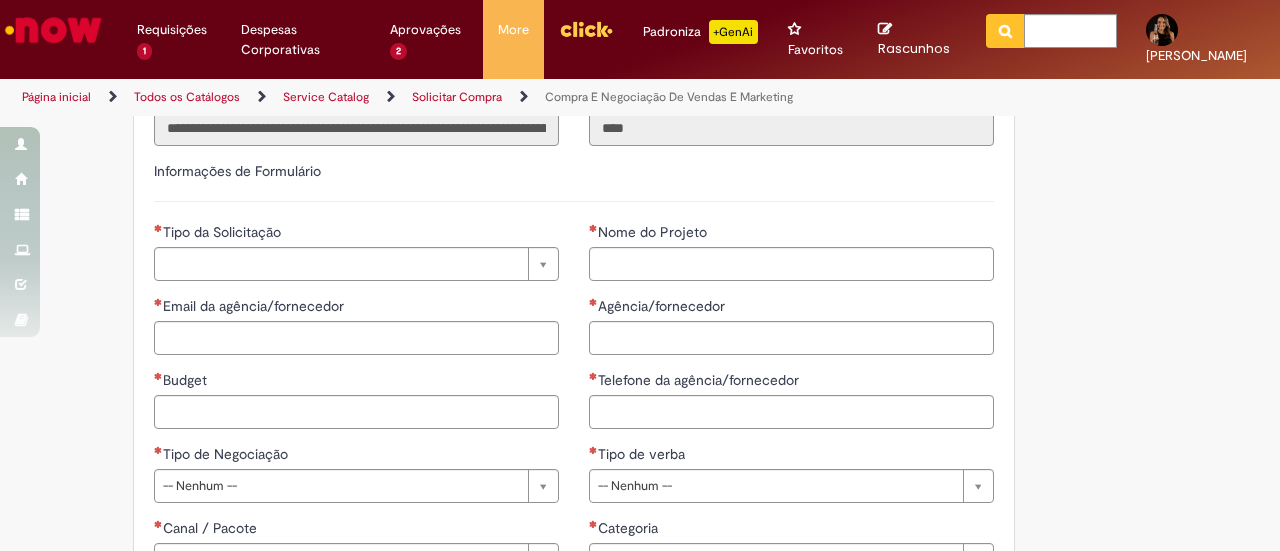 scroll, scrollTop: 800, scrollLeft: 0, axis: vertical 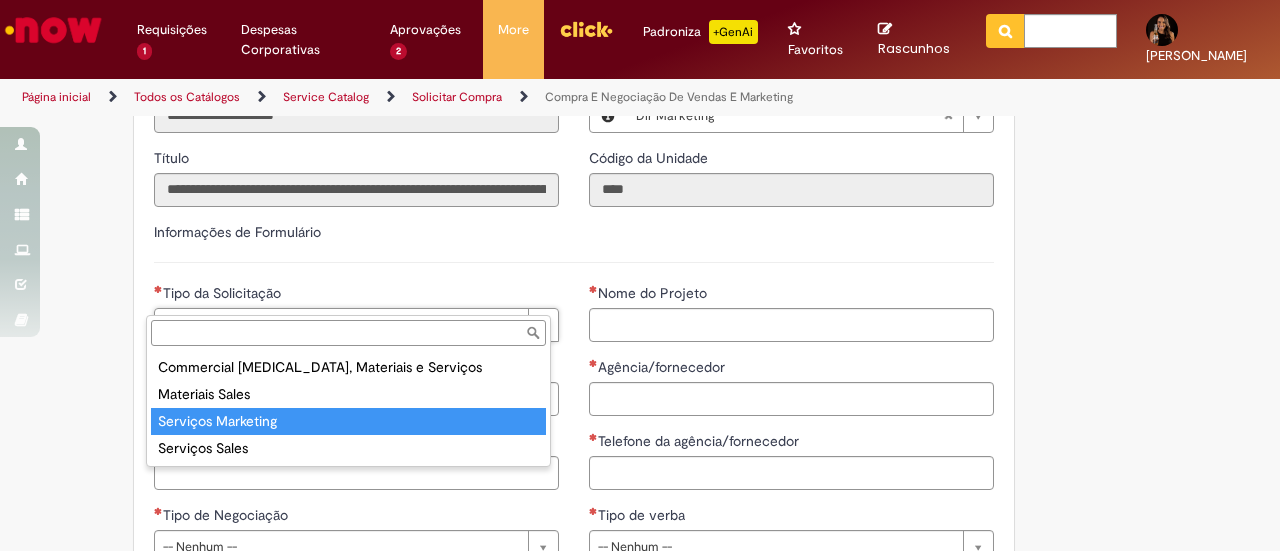 type on "**********" 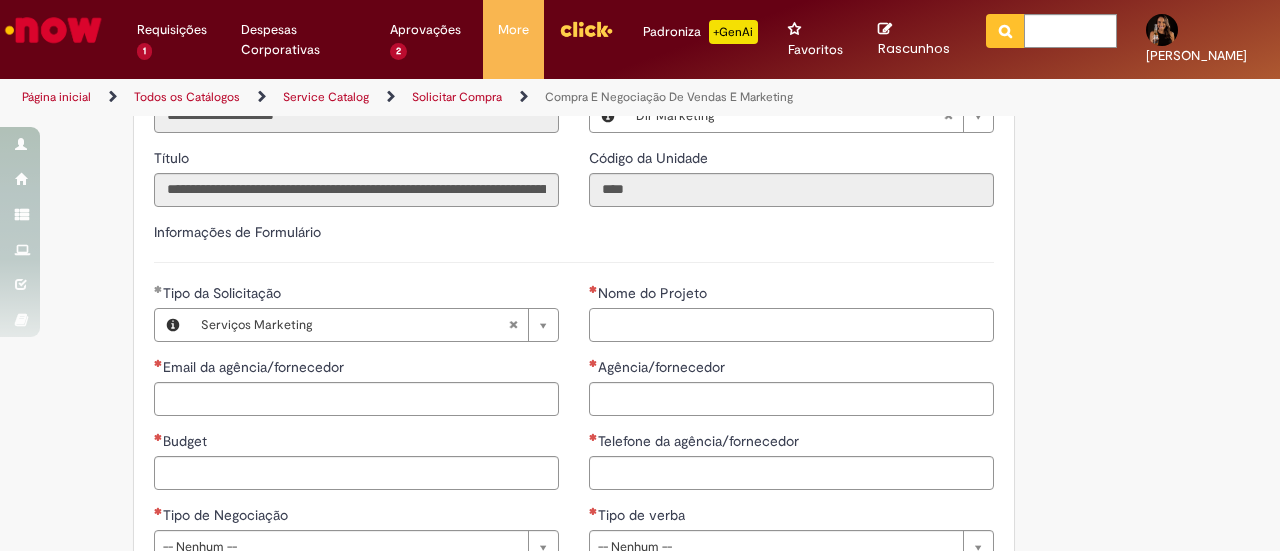 click on "Nome do Projeto" at bounding box center [791, 325] 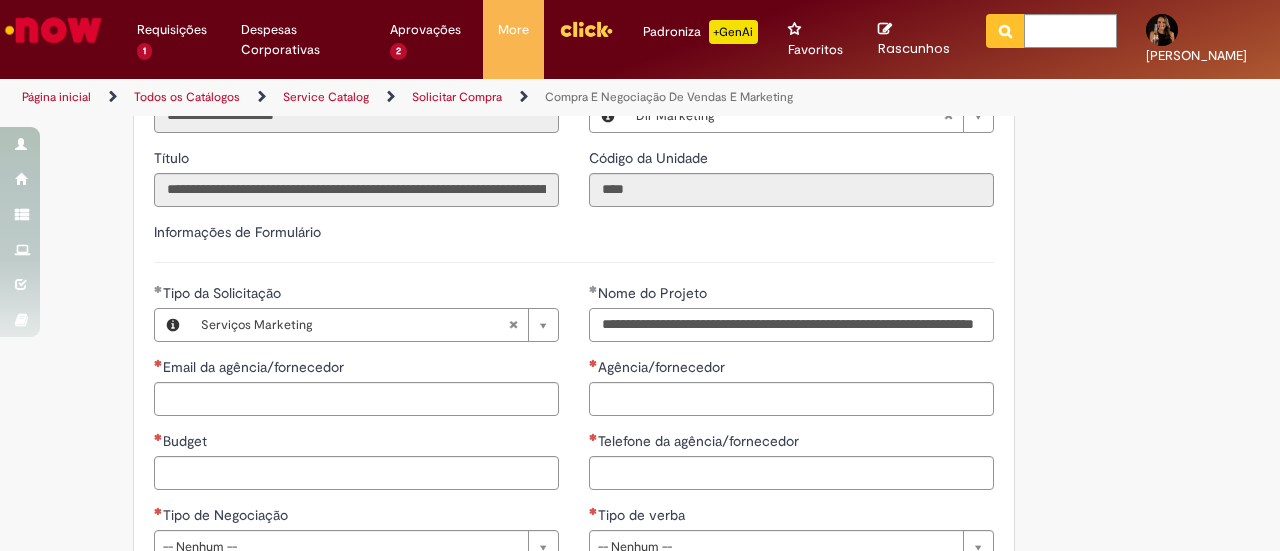 scroll, scrollTop: 0, scrollLeft: 120, axis: horizontal 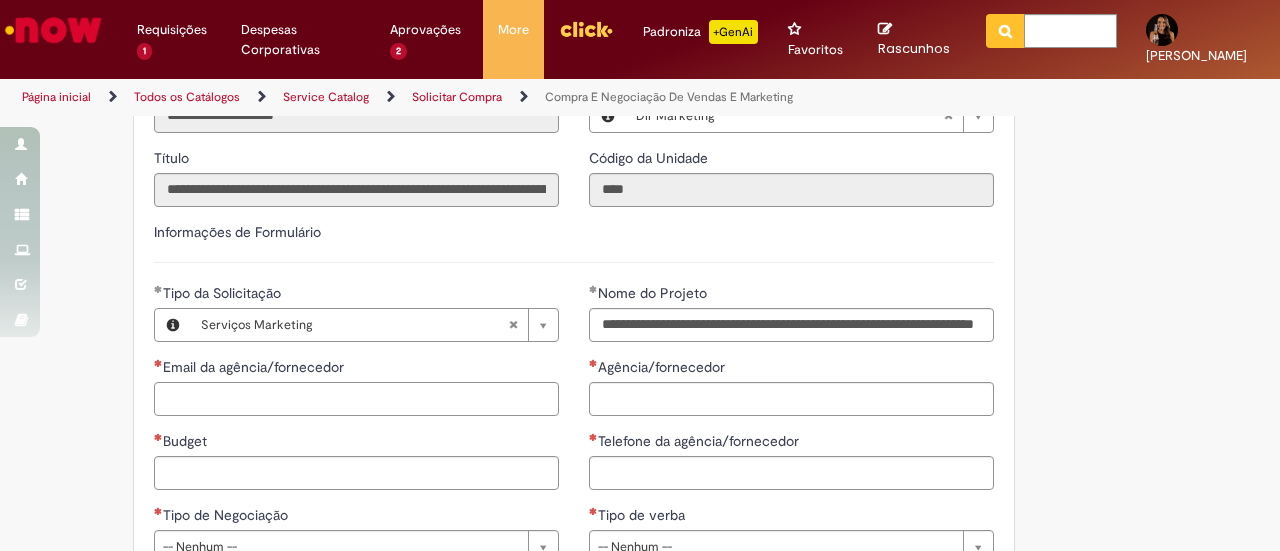 click on "Email da agência/fornecedor" at bounding box center [356, 399] 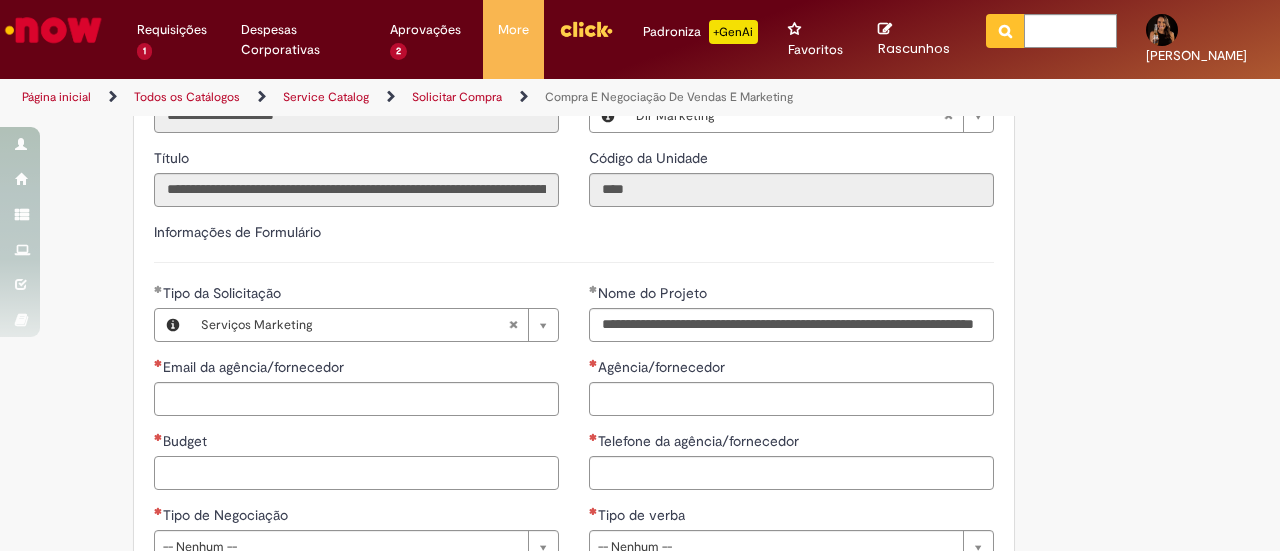 click on "Budget" at bounding box center (356, 473) 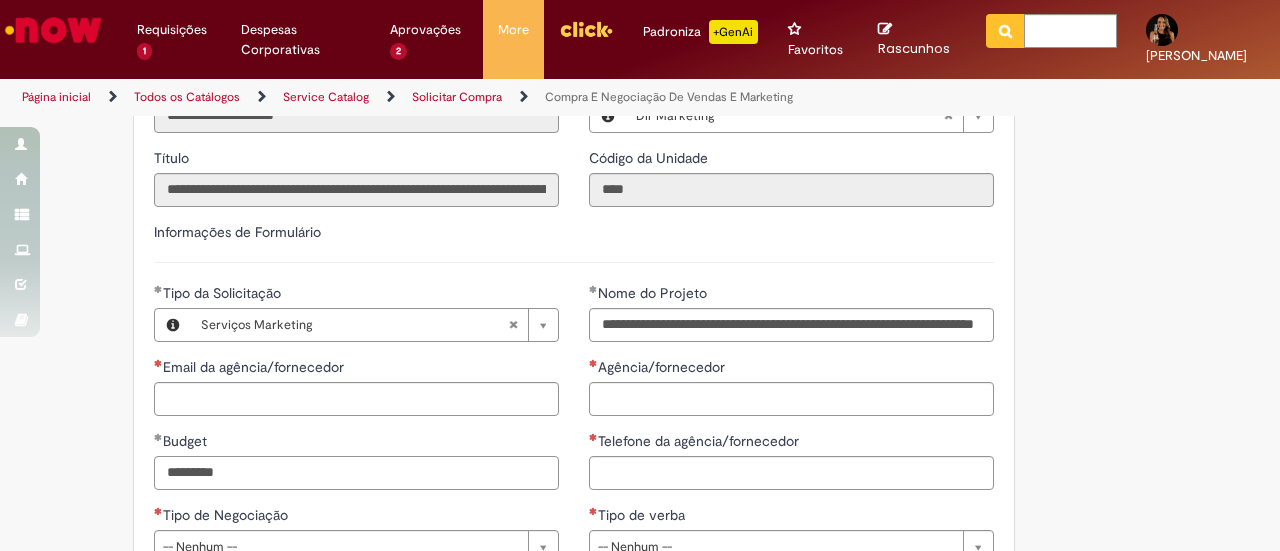type on "*********" 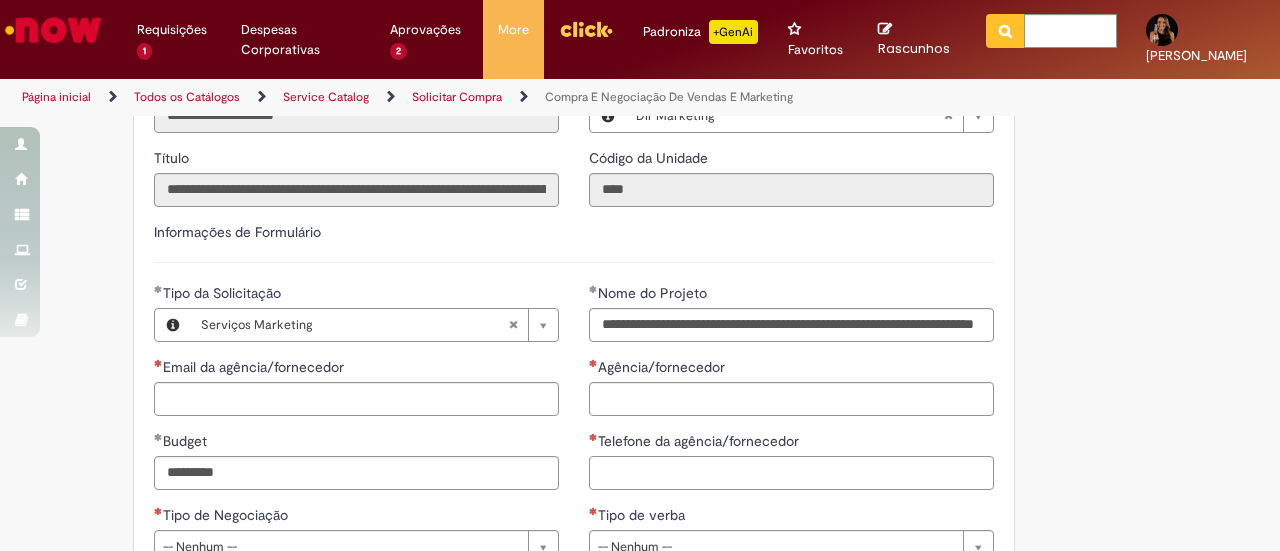 click on "Telefone da agência/fornecedor" at bounding box center [791, 473] 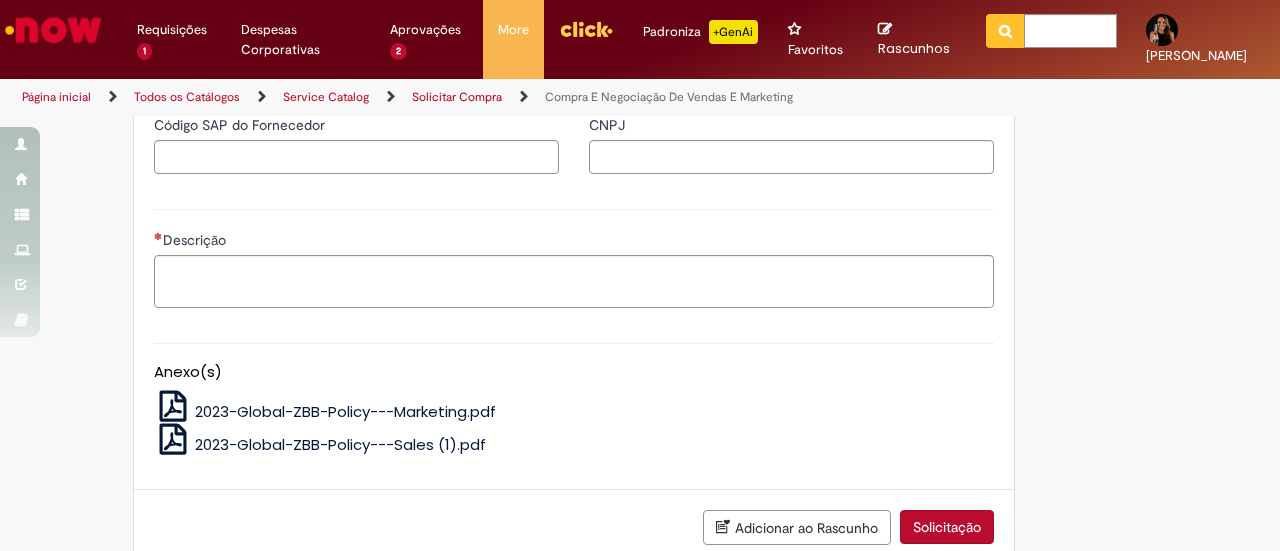 scroll, scrollTop: 1400, scrollLeft: 0, axis: vertical 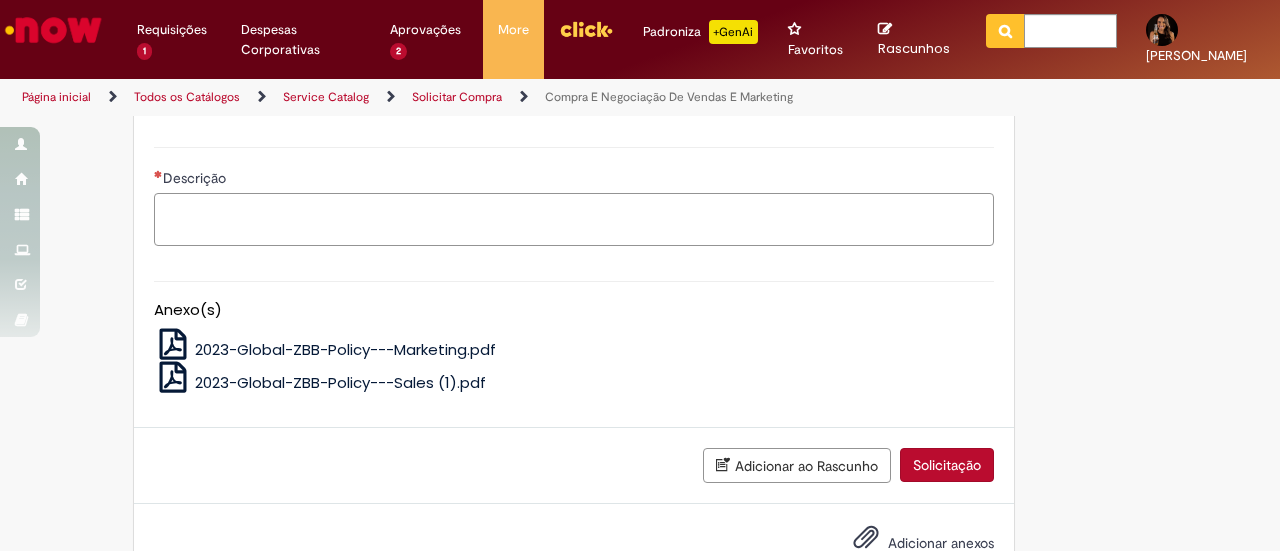 click on "Descrição" at bounding box center [574, 219] 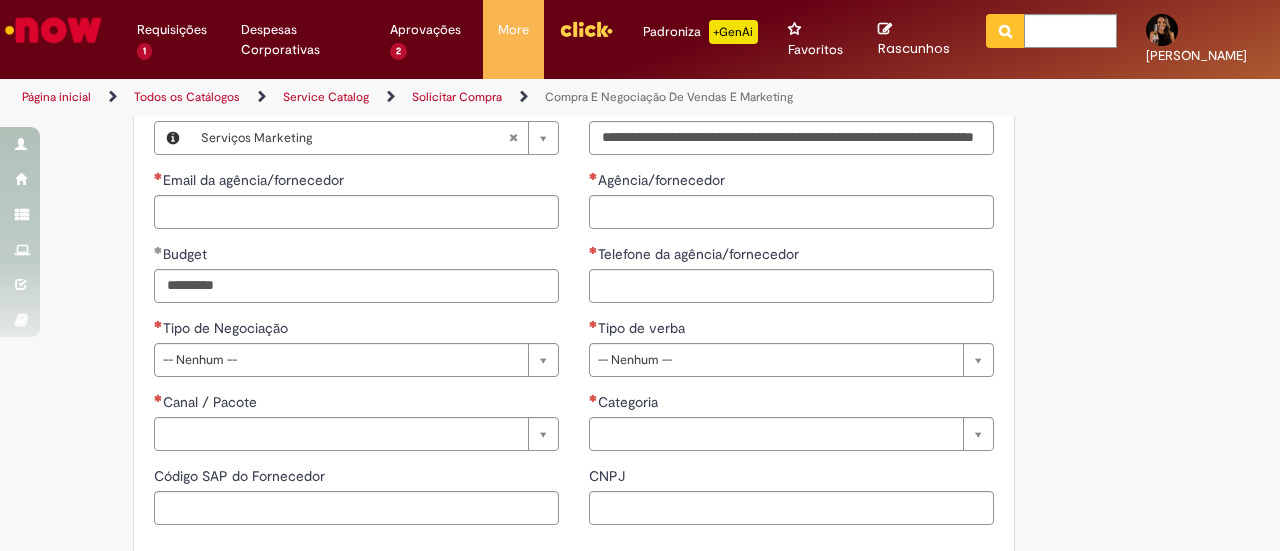 scroll, scrollTop: 1100, scrollLeft: 0, axis: vertical 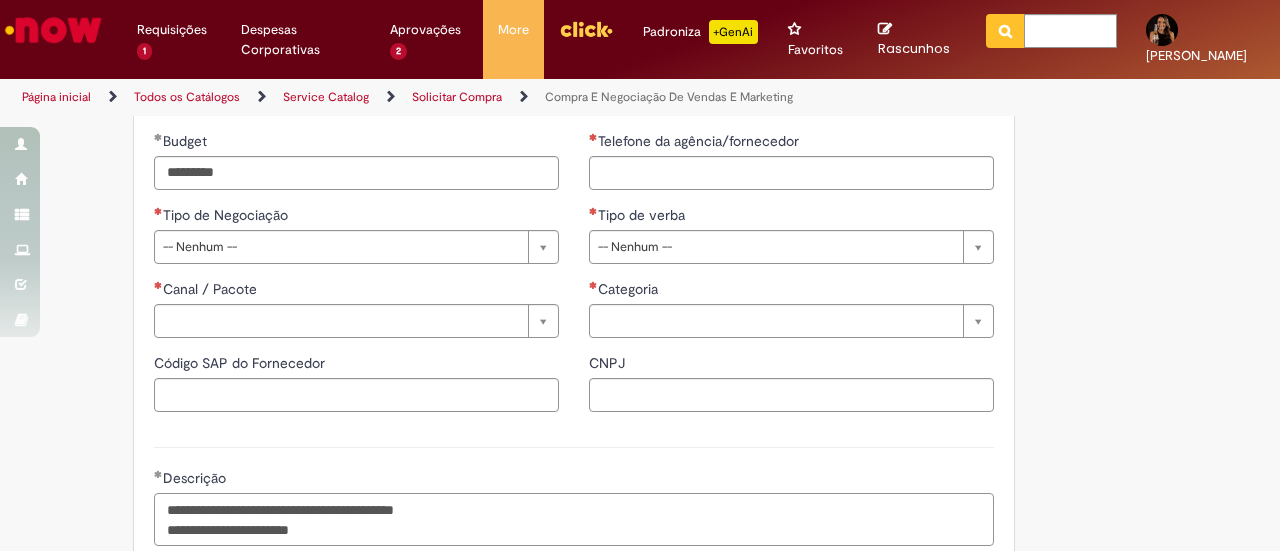 type on "**********" 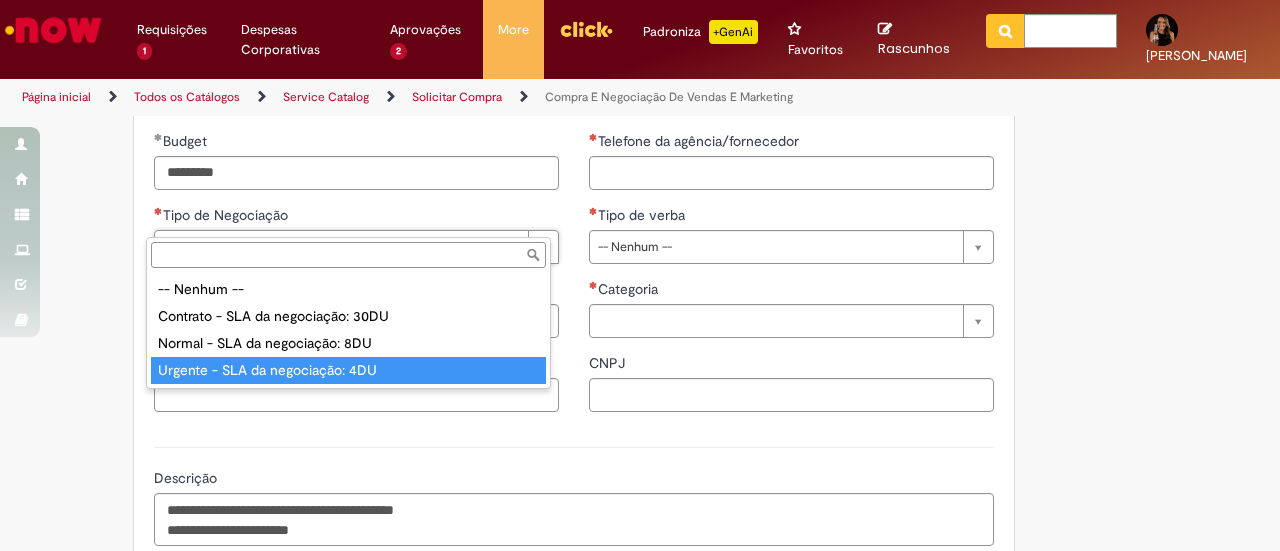 type on "**********" 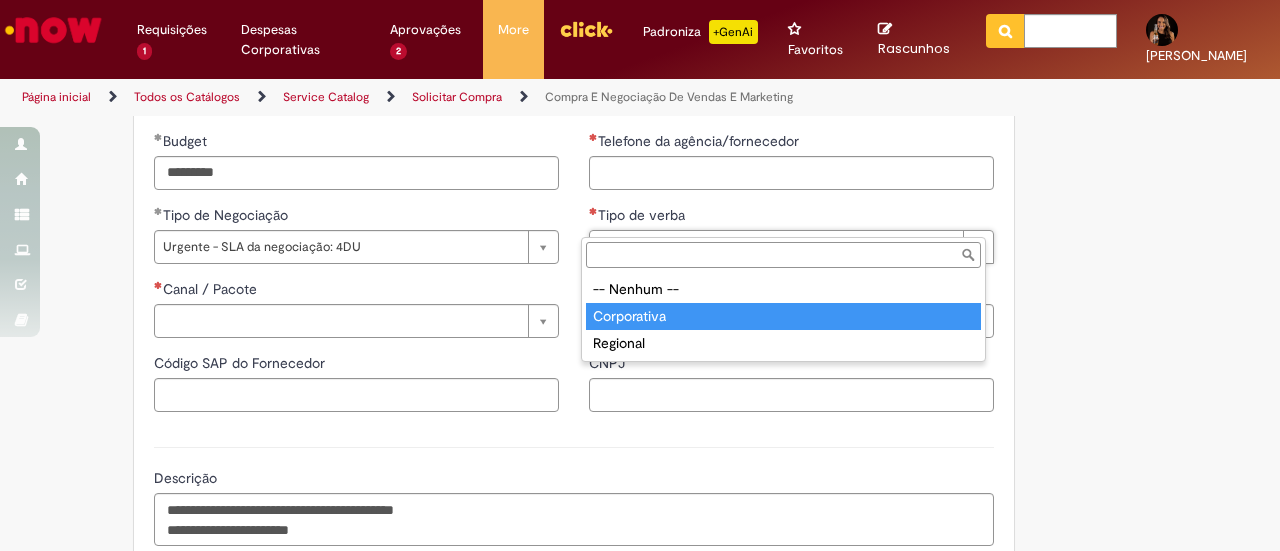 type on "**********" 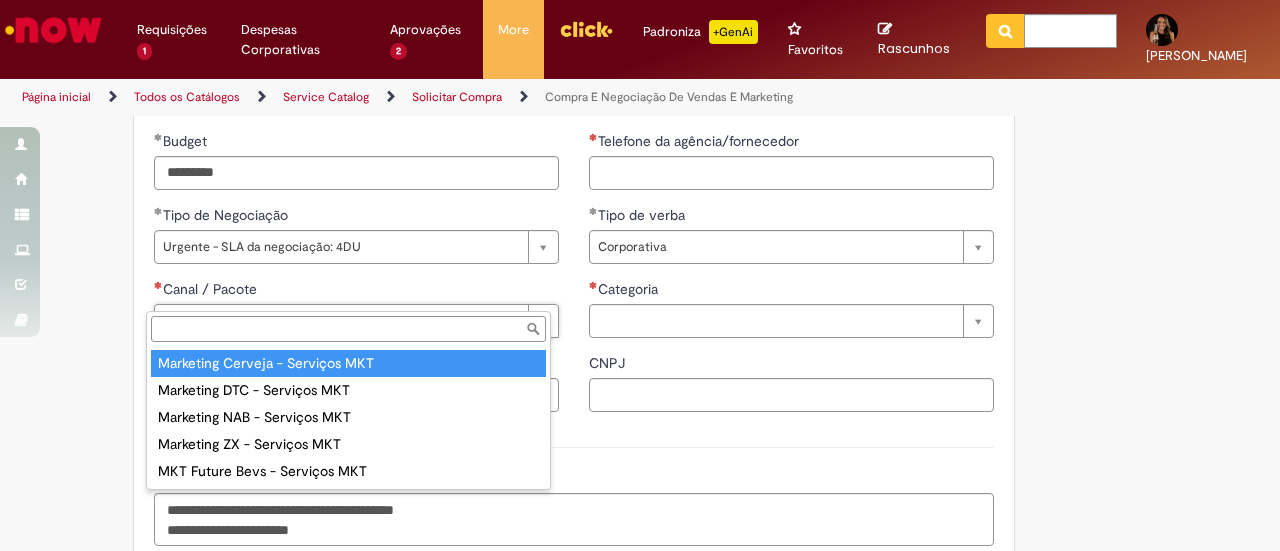 type on "**********" 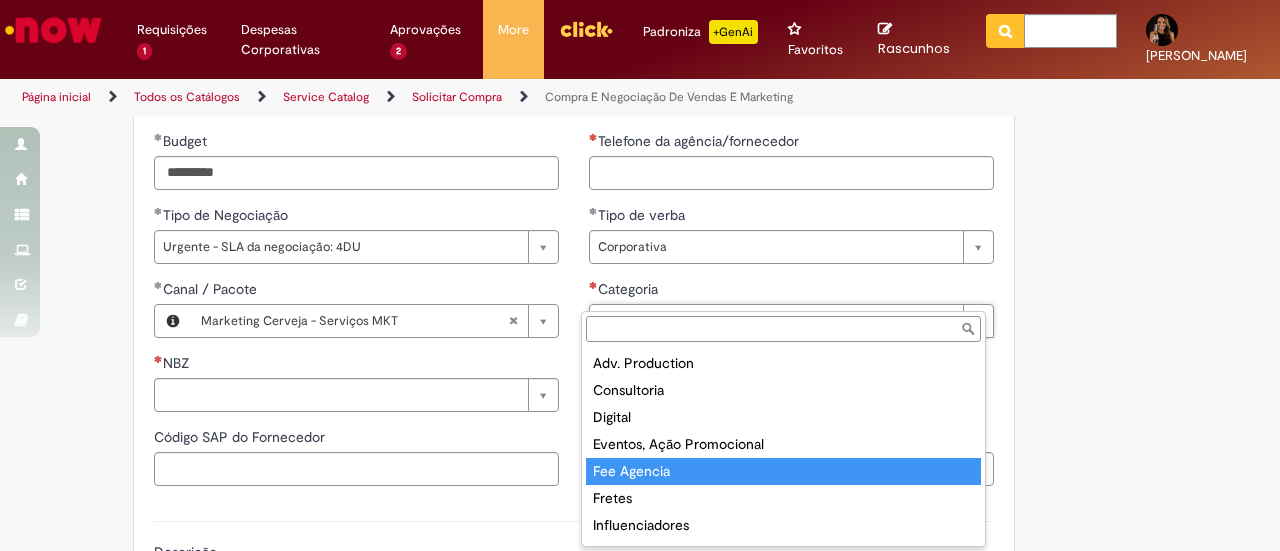 scroll, scrollTop: 105, scrollLeft: 0, axis: vertical 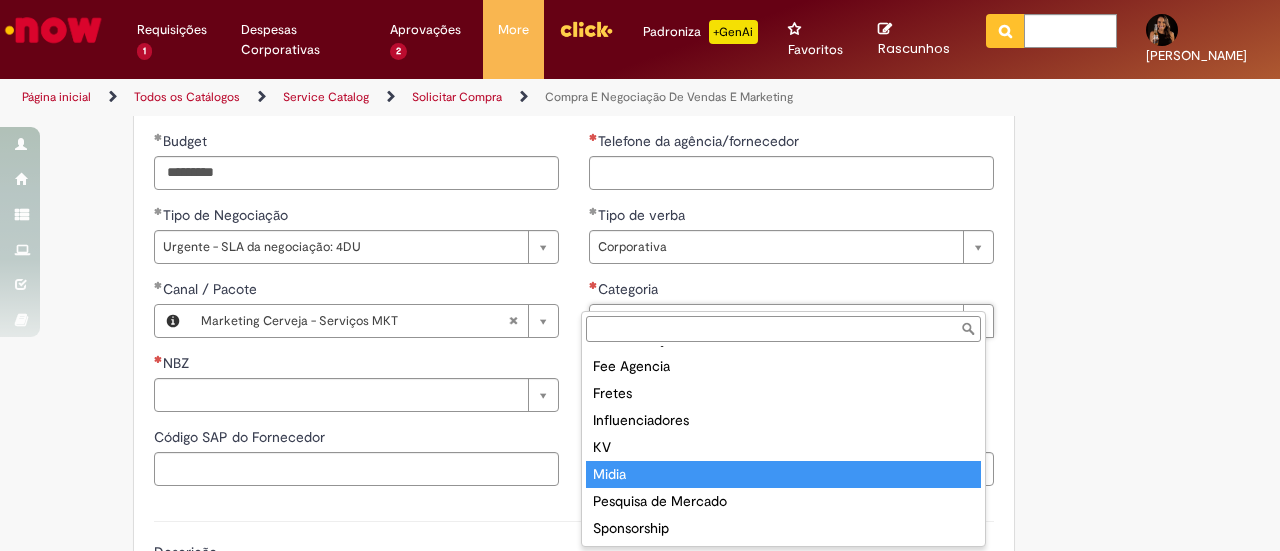 type on "*****" 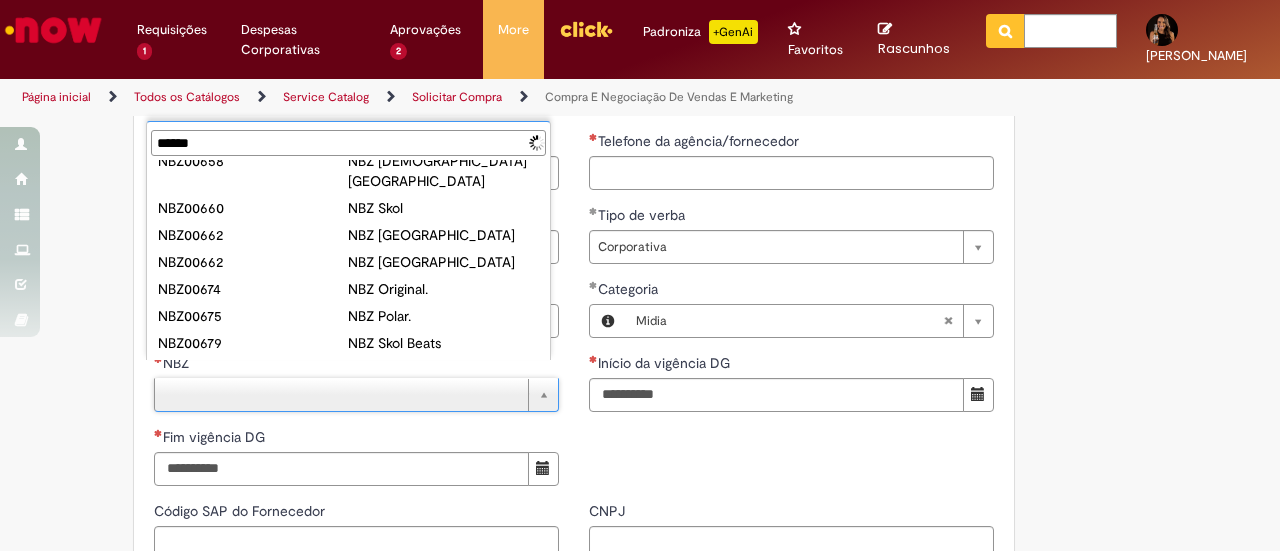 scroll, scrollTop: 0, scrollLeft: 0, axis: both 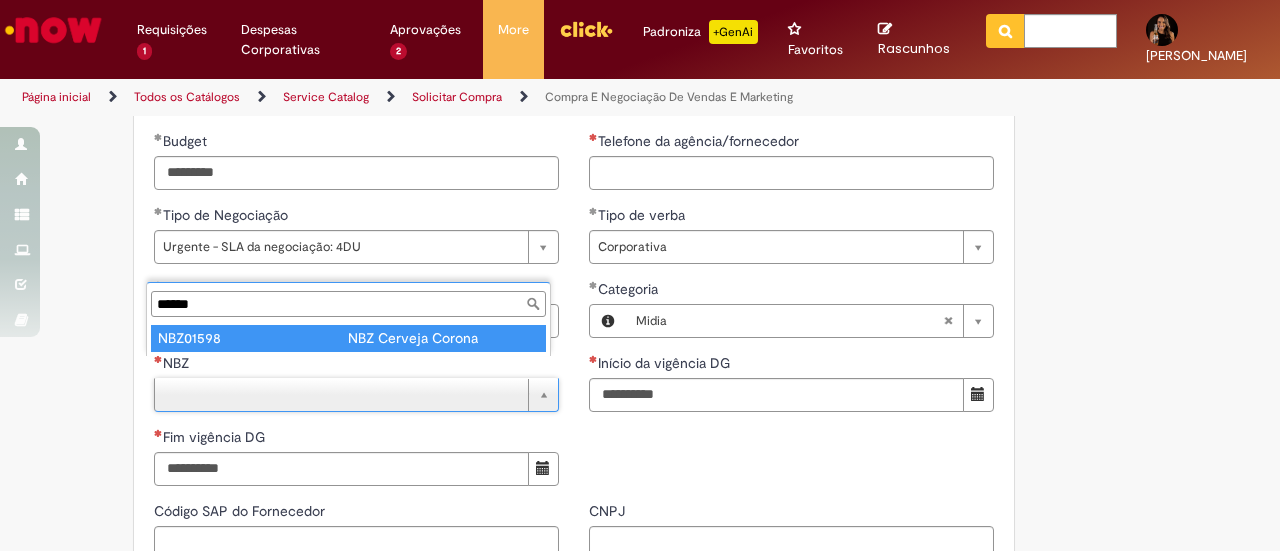 type on "******" 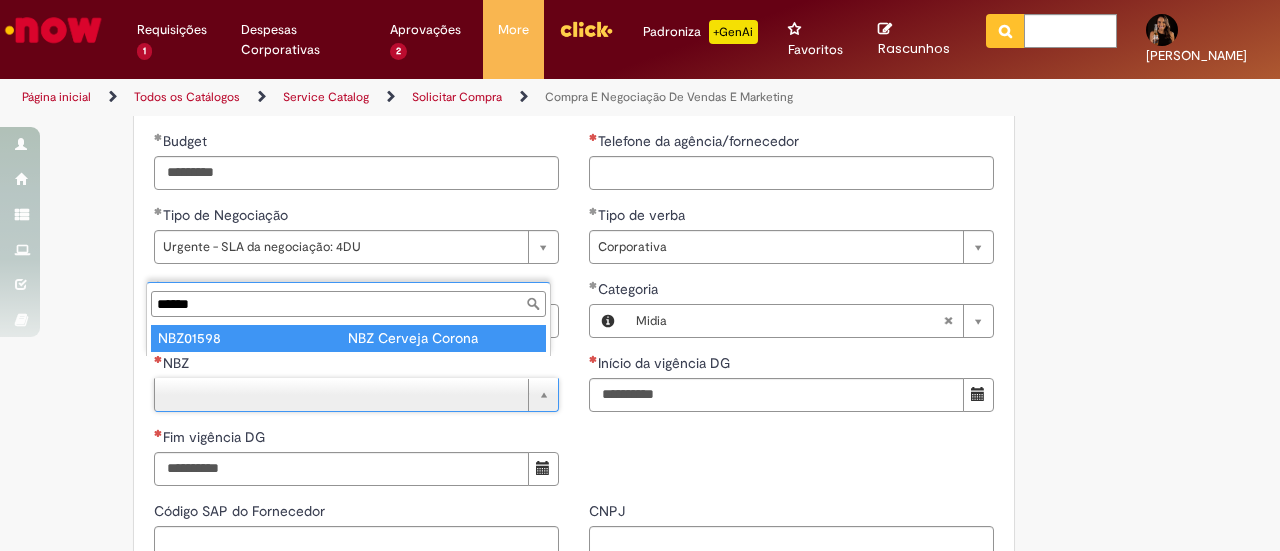 type on "********" 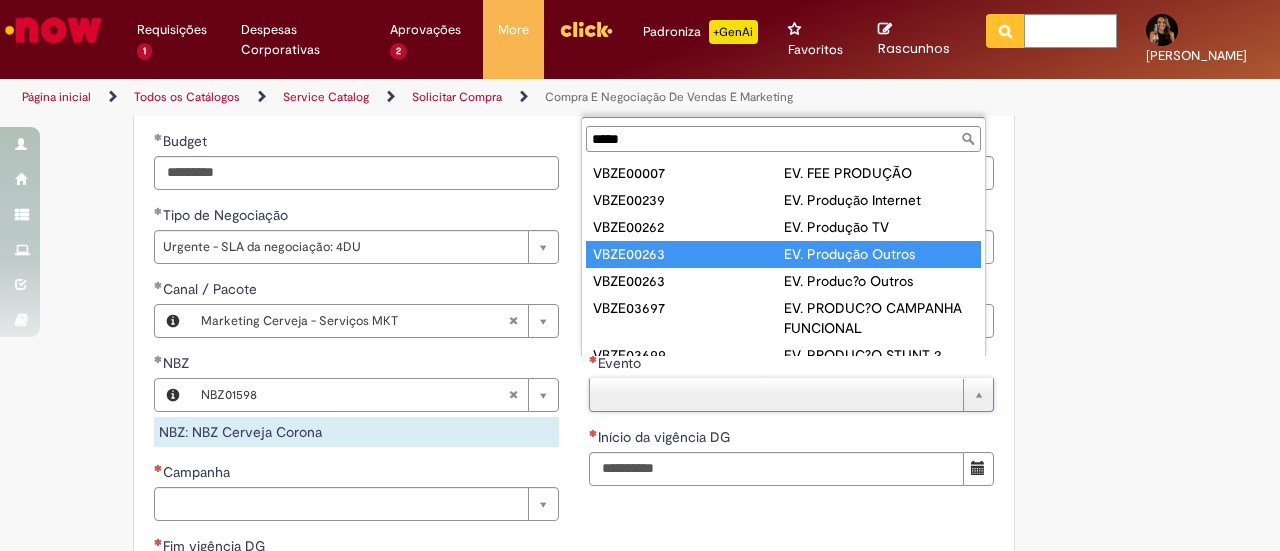type on "*****" 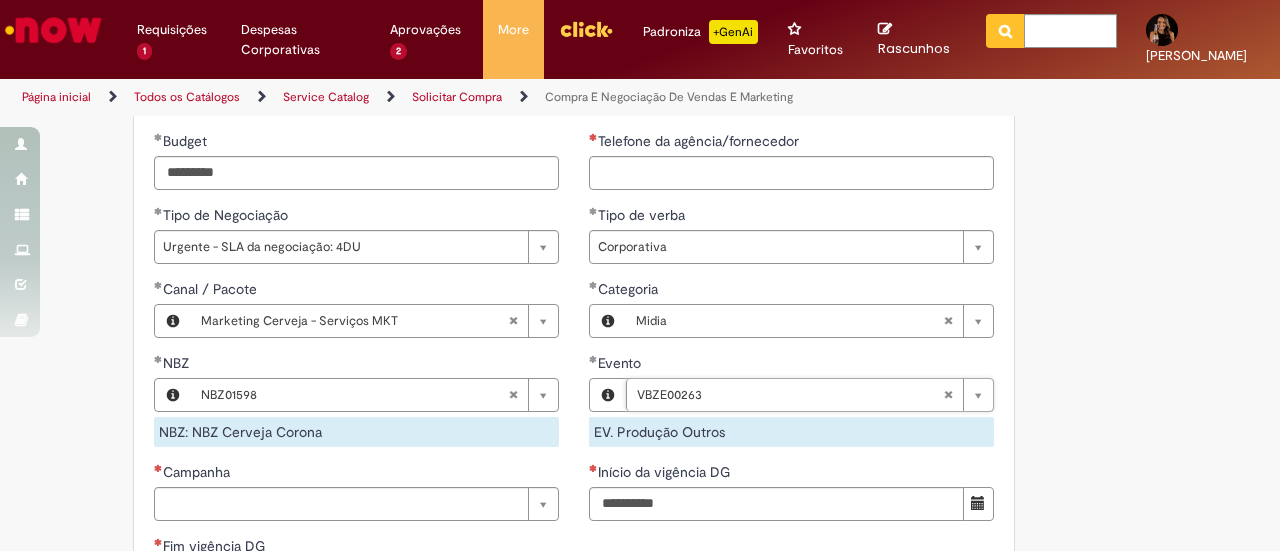 type 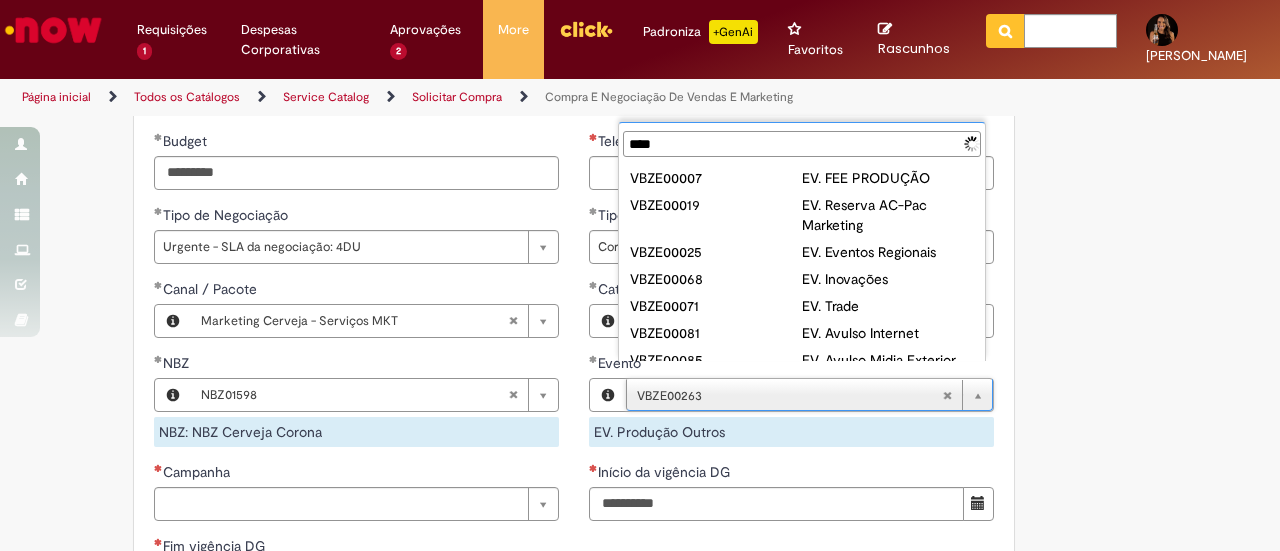 type on "*****" 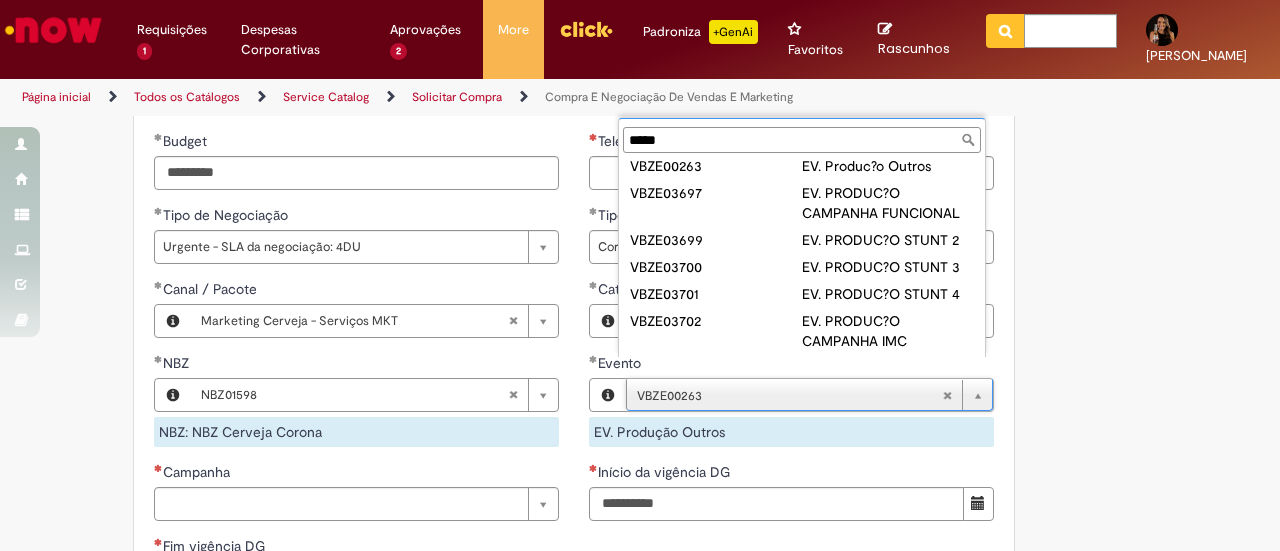 scroll, scrollTop: 145, scrollLeft: 0, axis: vertical 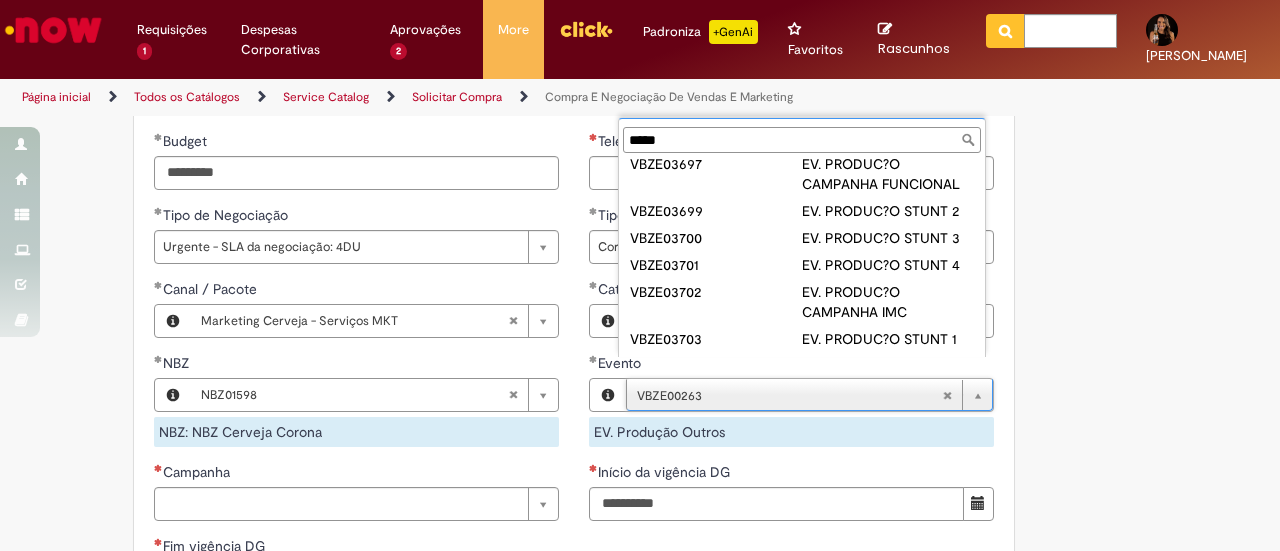 drag, startPoint x: 1146, startPoint y: 274, endPoint x: 912, endPoint y: 419, distance: 275.28348 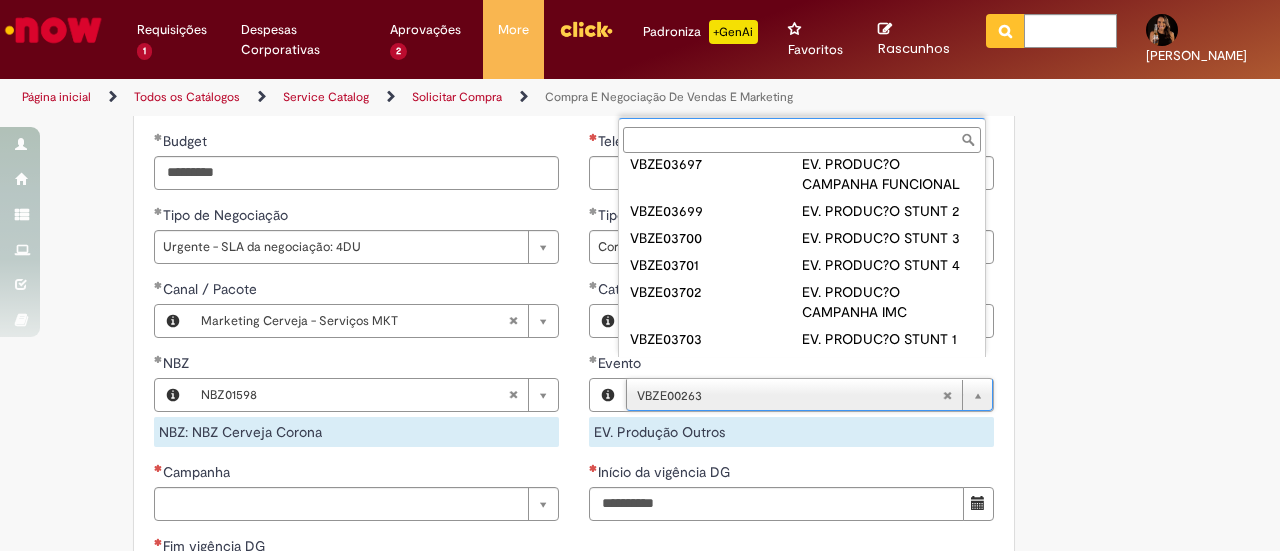scroll, scrollTop: 0, scrollLeft: 70, axis: horizontal 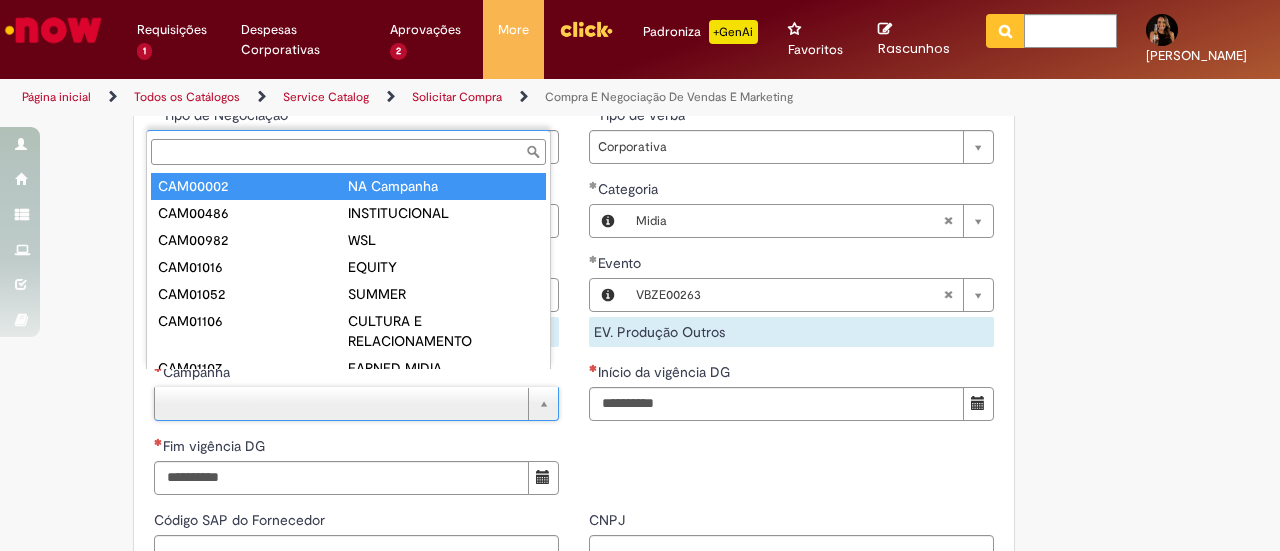 drag, startPoint x: 404, startPoint y: 188, endPoint x: 933, endPoint y: 382, distance: 563.451 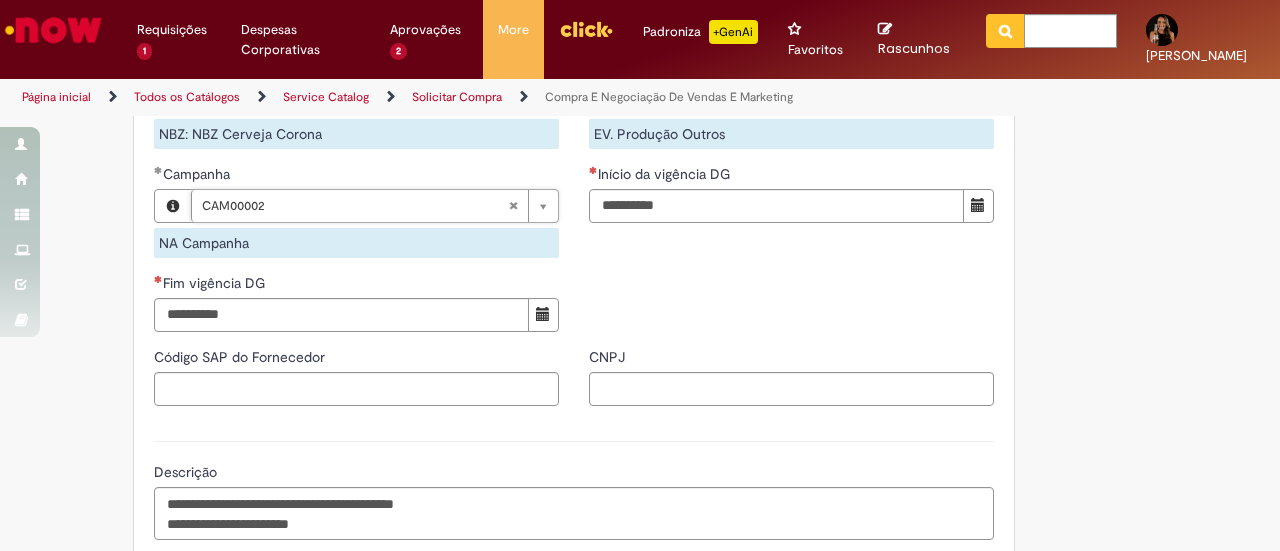 scroll, scrollTop: 1400, scrollLeft: 0, axis: vertical 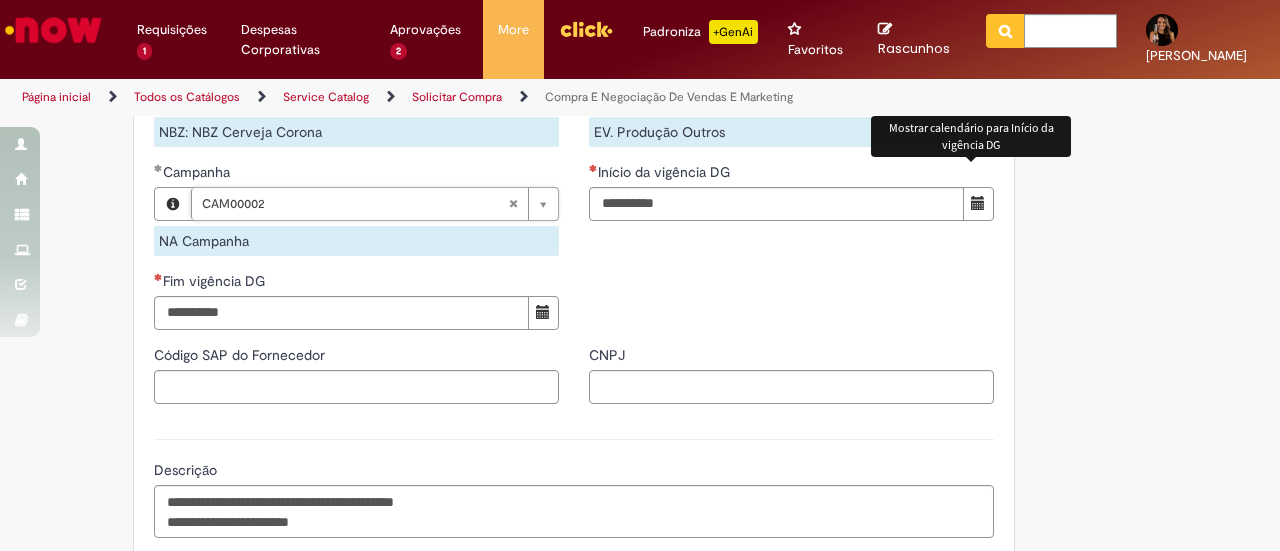 click at bounding box center (978, 203) 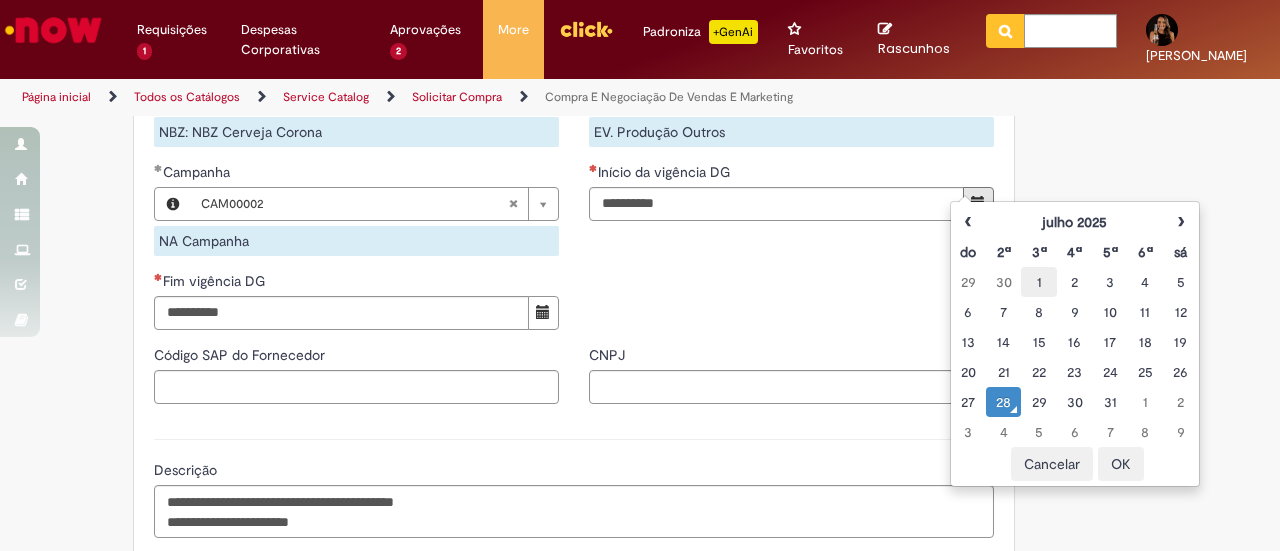 click on "1" at bounding box center (1038, 282) 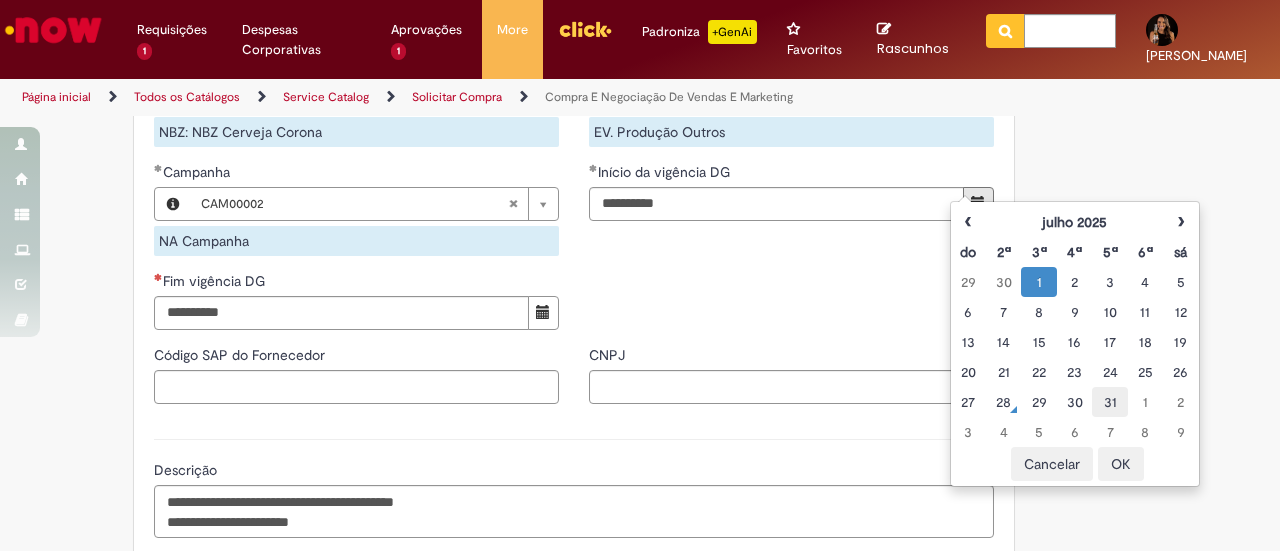 click on "31" at bounding box center (1109, 402) 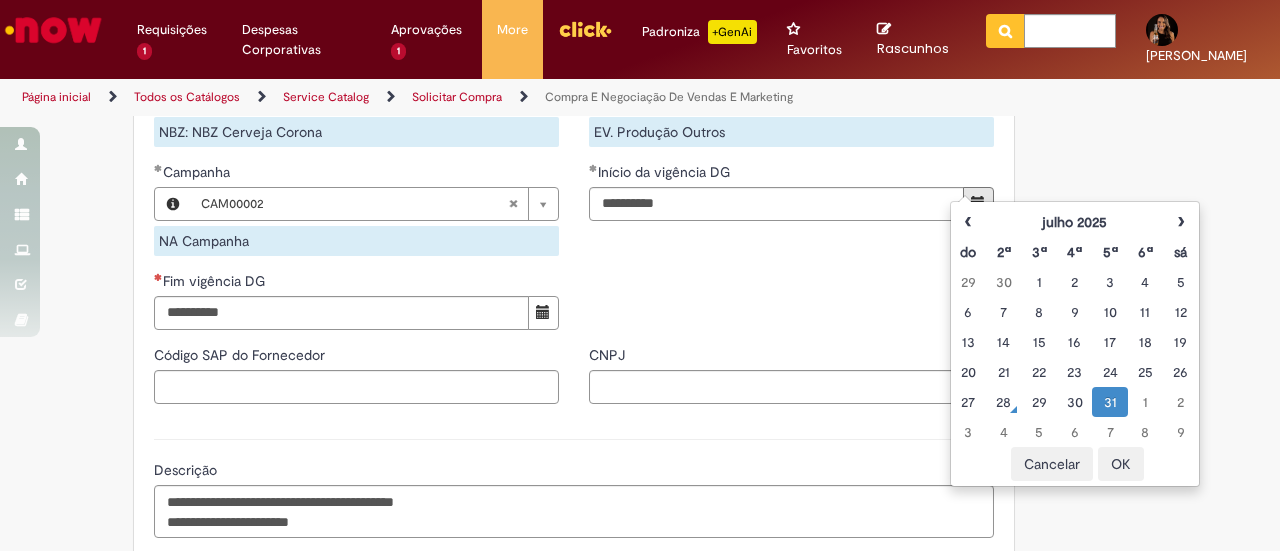 drag, startPoint x: 1039, startPoint y: 281, endPoint x: 707, endPoint y: 311, distance: 333.35266 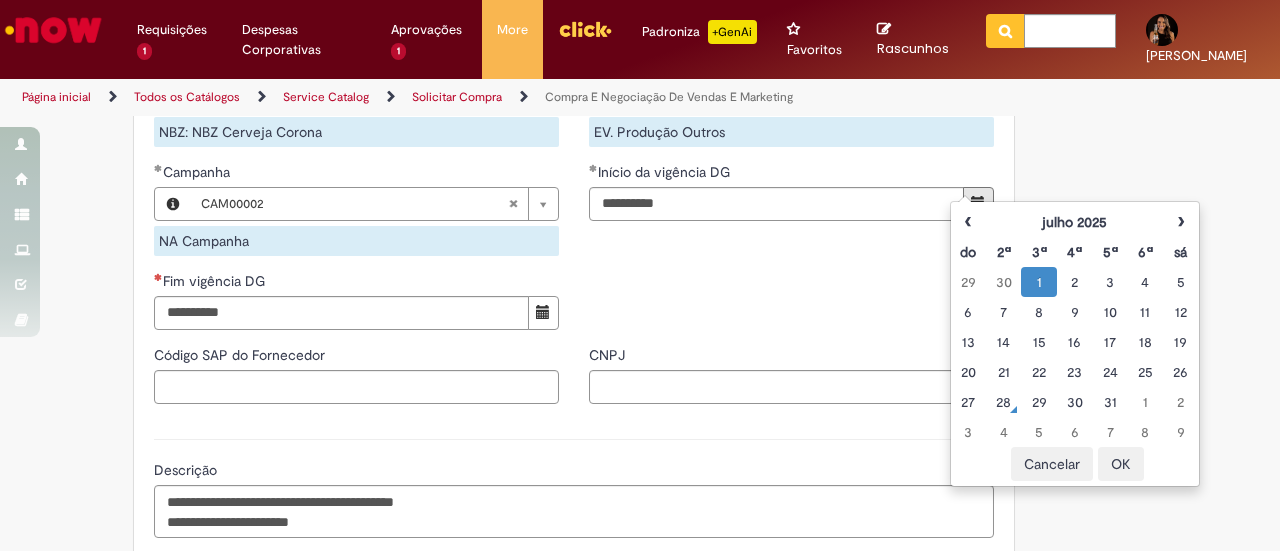 click on "**********" at bounding box center [574, 14] 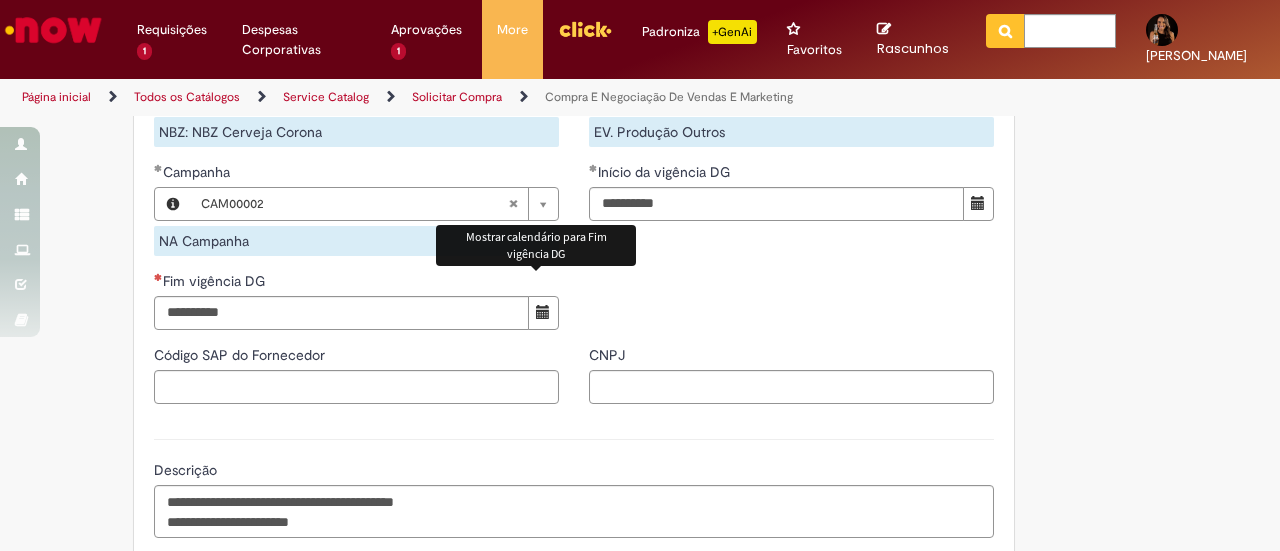 click at bounding box center [543, 312] 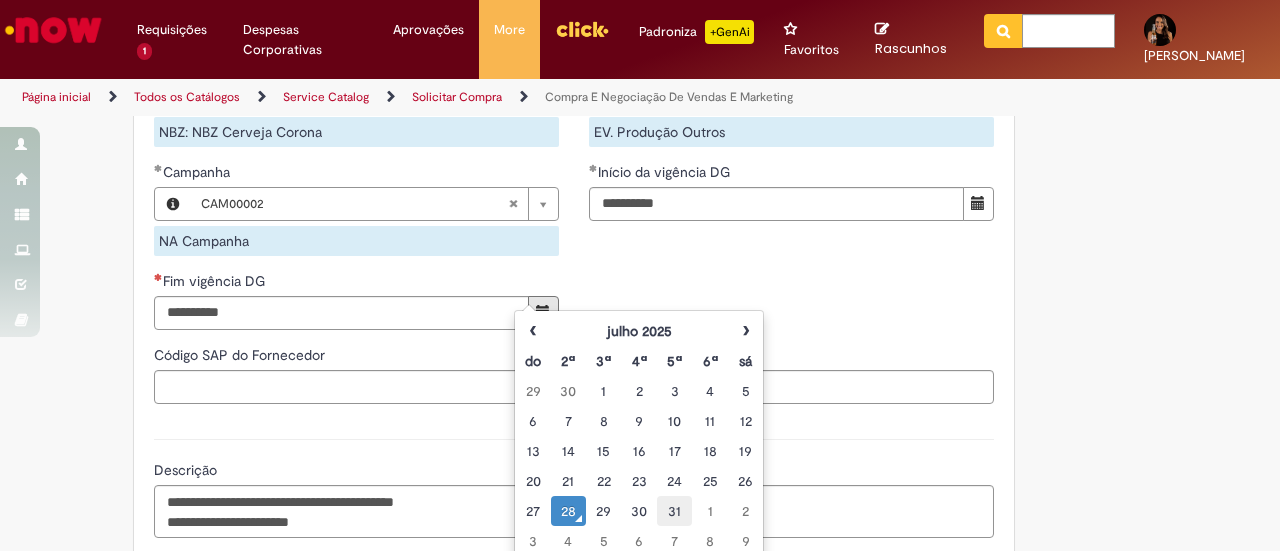 click on "31" at bounding box center [674, 511] 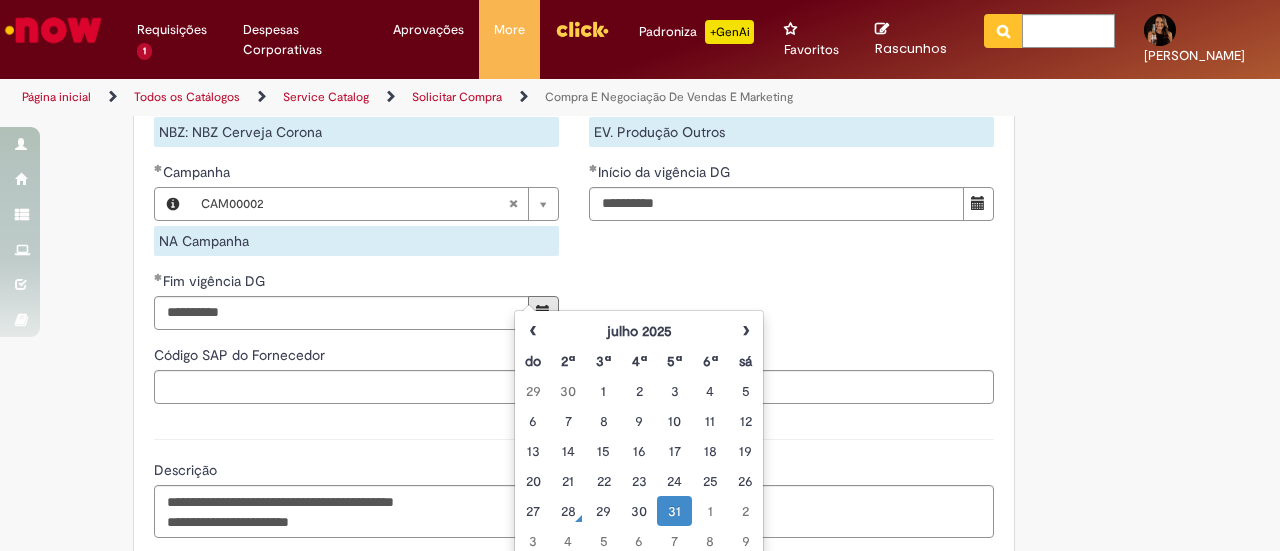 click on "Adicionar a Favoritos
Compra E Negociação De Vendas E Marketing
Chamado destinado para novas negociações e renegociações com verba de marketing, vendas ou [MEDICAL_DATA] comercial.
REGRAS DE UTILIZA ÇÃ O:
Esse chamado é apenas para   cotações e negociações de marketing e vendas   para o  fluxo antigo de compras de merchan, SAP ECC e VMV. Para negociações de vendas e MKT que usam o fluxo do S4 (SAP Fiori) Utilize o chamado de Commercial   AQUI
Lembre-se de anexar todas as evidências (cotações, informações, projetos e e-mails) que sejam úteis à negociação;
Nenhum campo preenchido por você pode ser alterado depois de o chamado ter sido aberto, por isso atente-se as informações preenchidas;
Esse chamado possui SLA de  4  ou  8 dias úteis  para a etapa de  negociação . Após essa etapa, é necessária sua validação para seguir com a tratativa;
Em caso de" at bounding box center [640, -189] 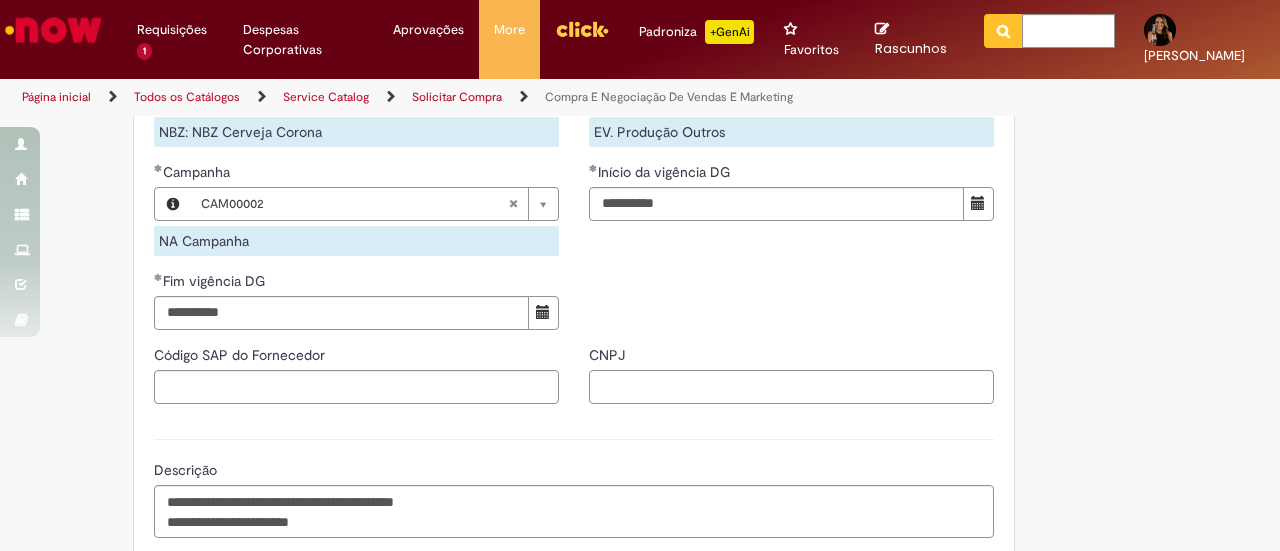 click on "CNPJ" at bounding box center (791, 387) 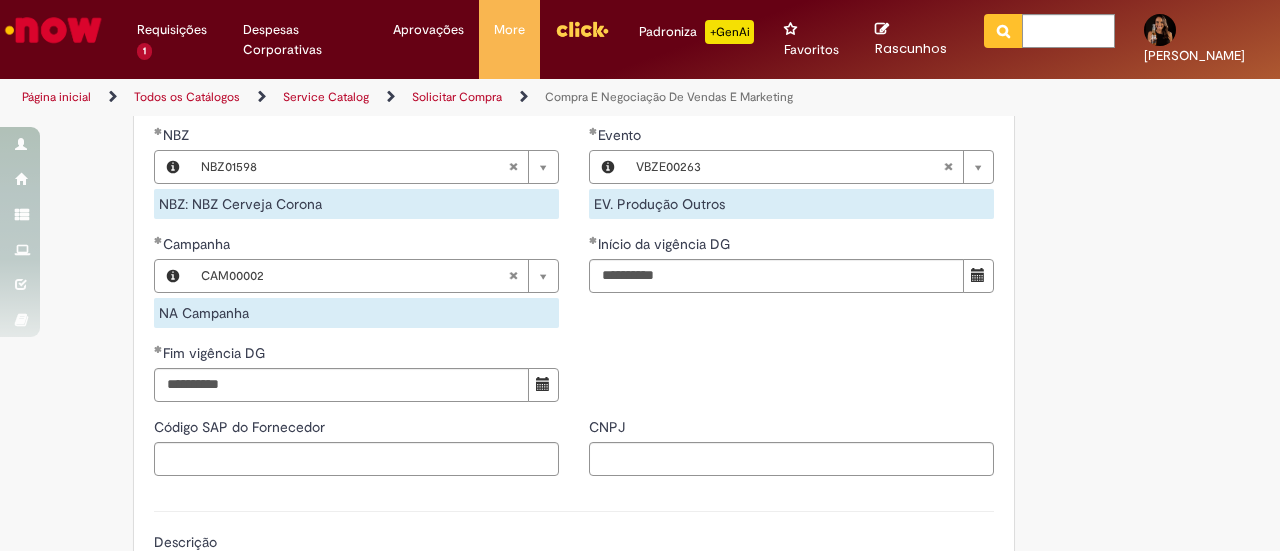 scroll, scrollTop: 1300, scrollLeft: 0, axis: vertical 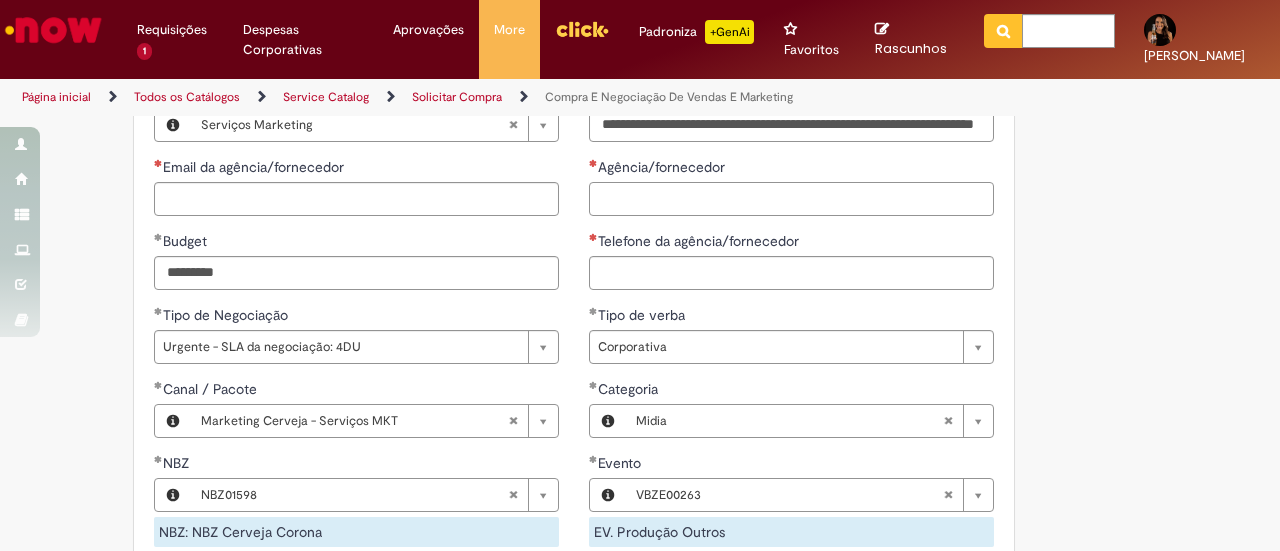 click on "Agência/fornecedor" at bounding box center (791, 199) 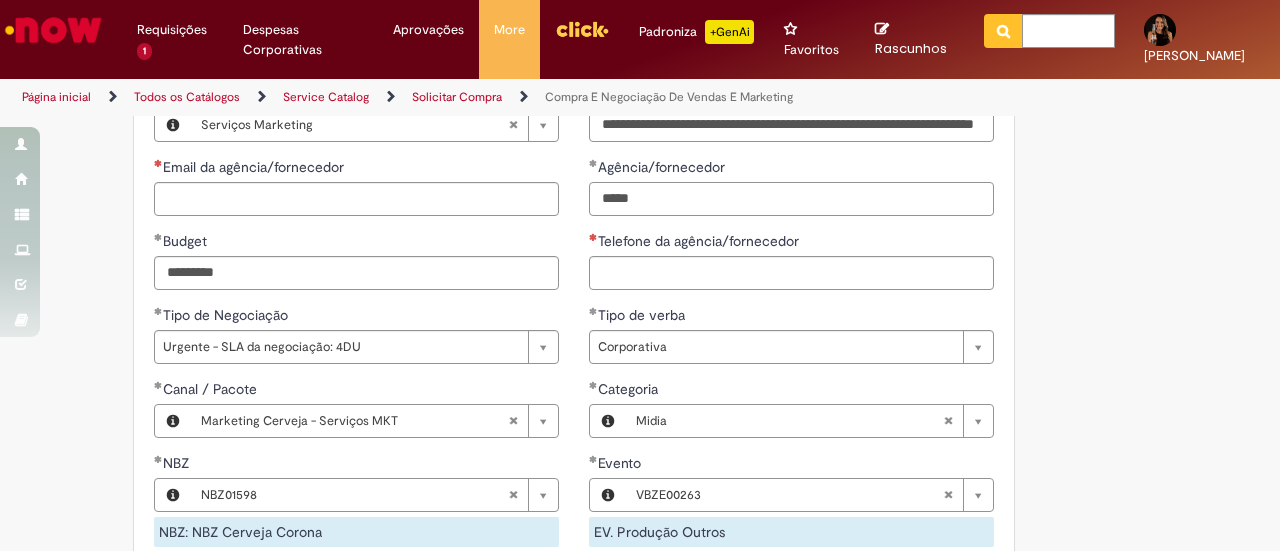 type on "*****" 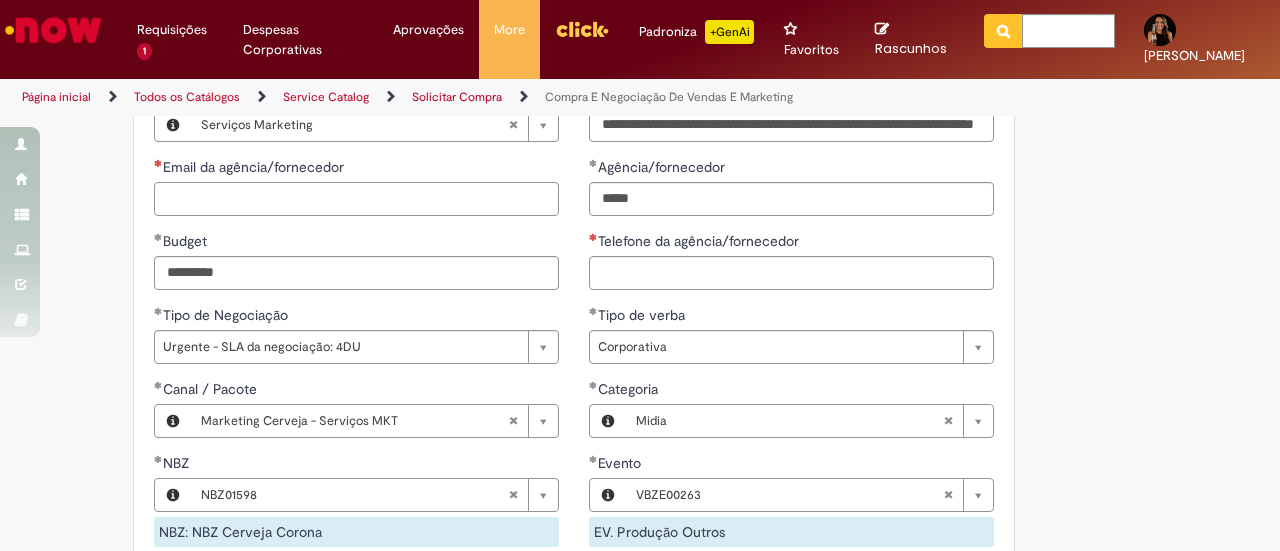 click on "Email da agência/fornecedor" at bounding box center (356, 199) 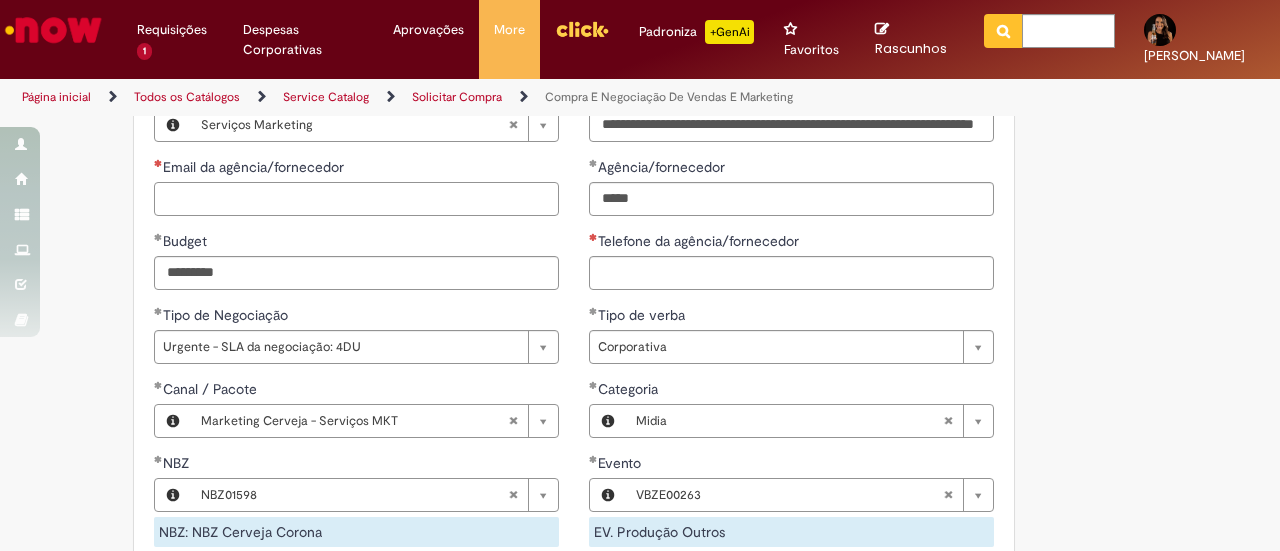 click on "Email da agência/fornecedor" at bounding box center (356, 199) 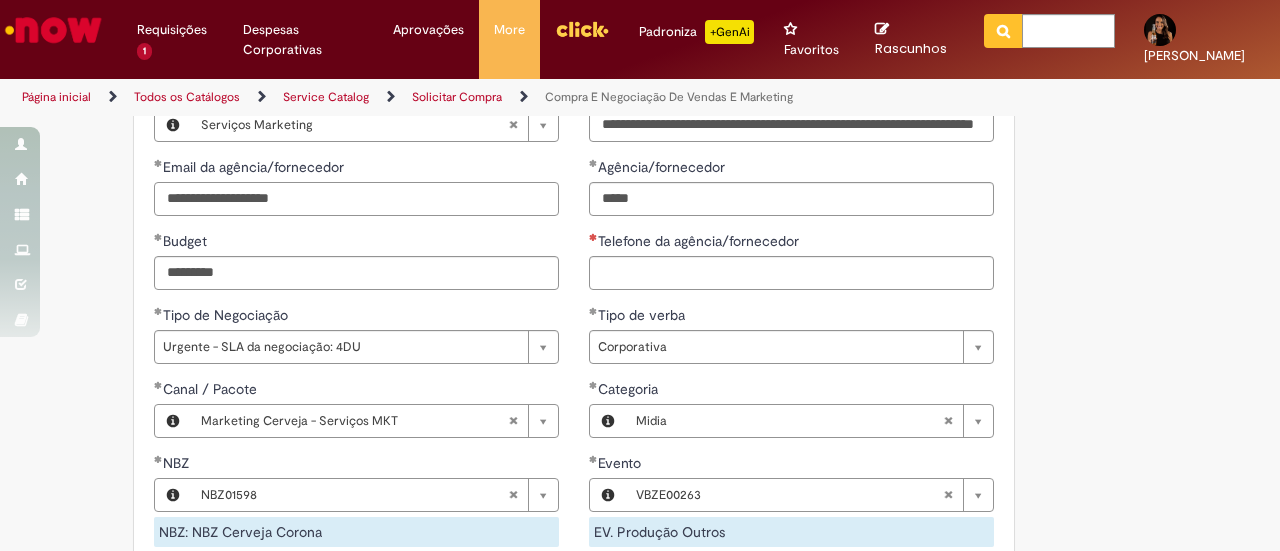 type on "**********" 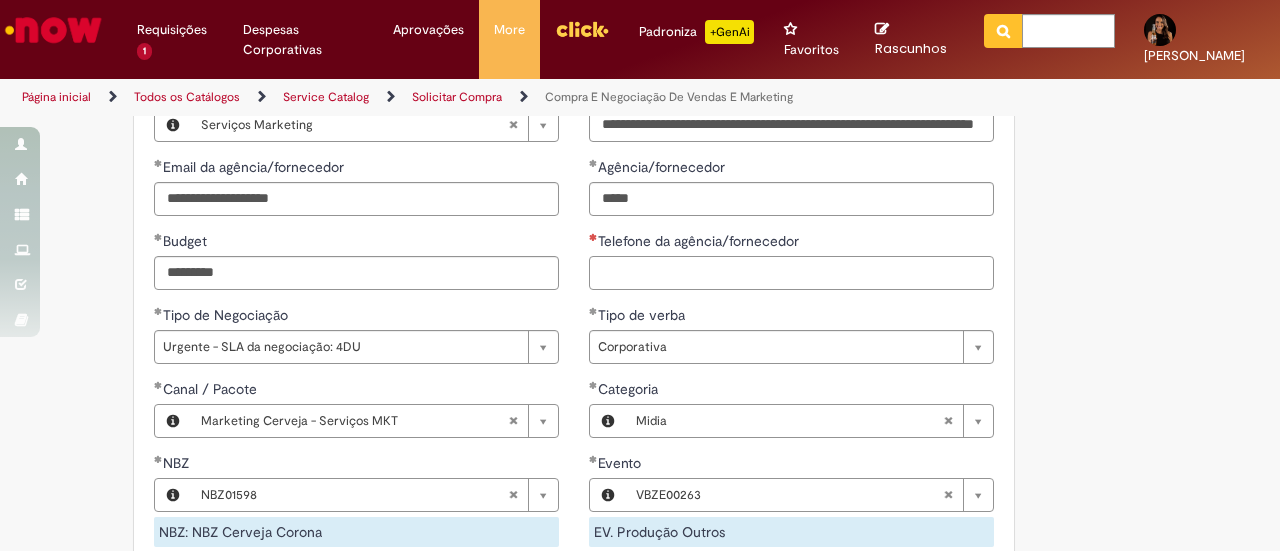 click on "Telefone da agência/fornecedor" at bounding box center [791, 273] 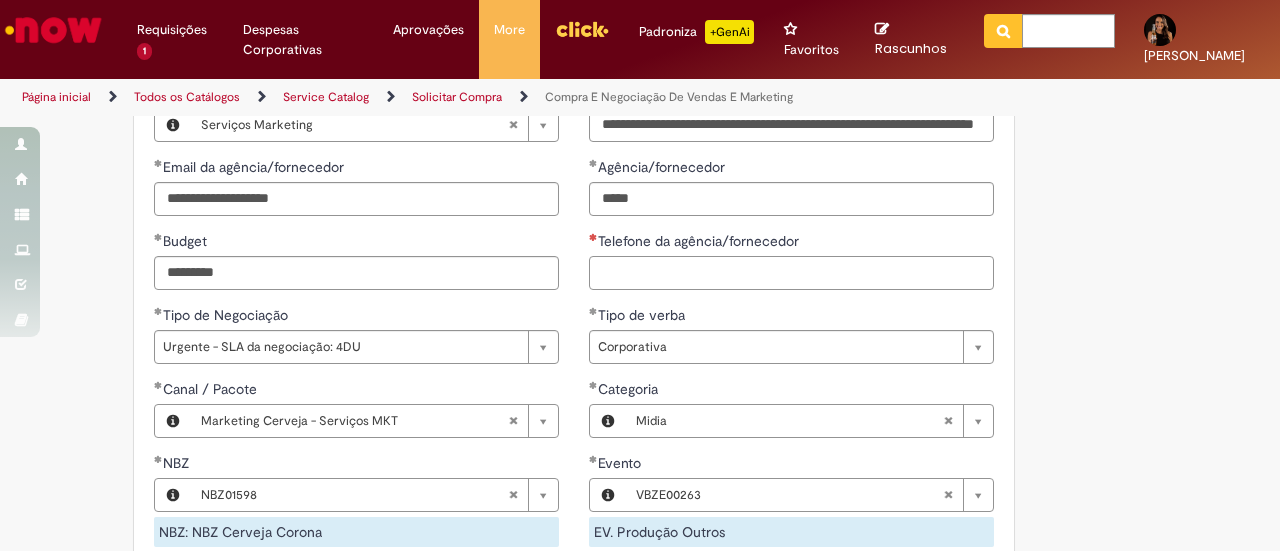 paste on "**********" 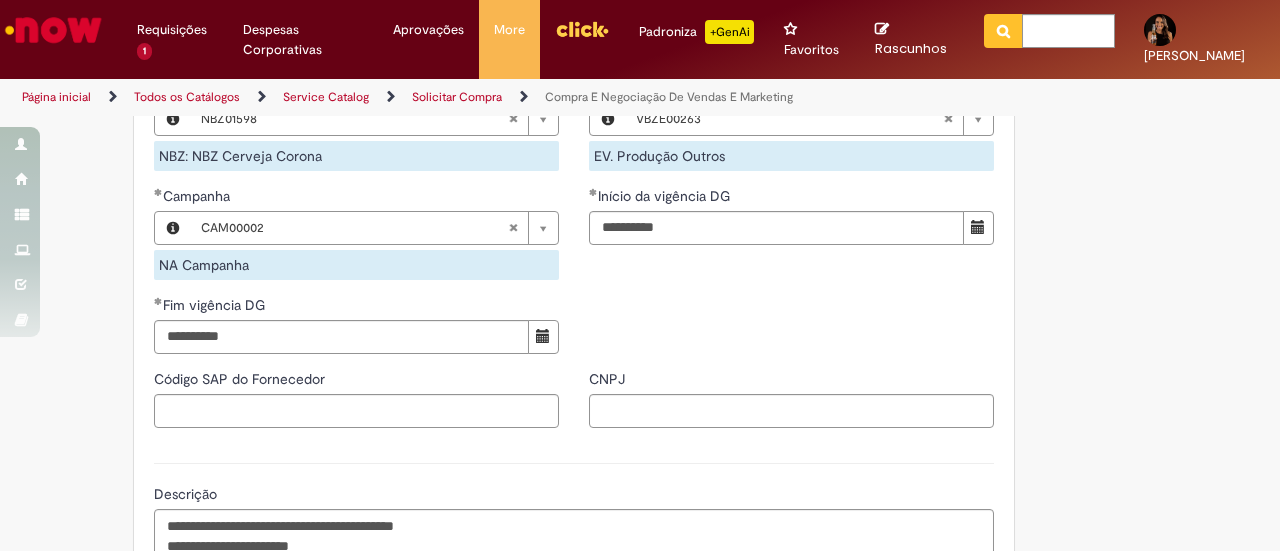 scroll, scrollTop: 1400, scrollLeft: 0, axis: vertical 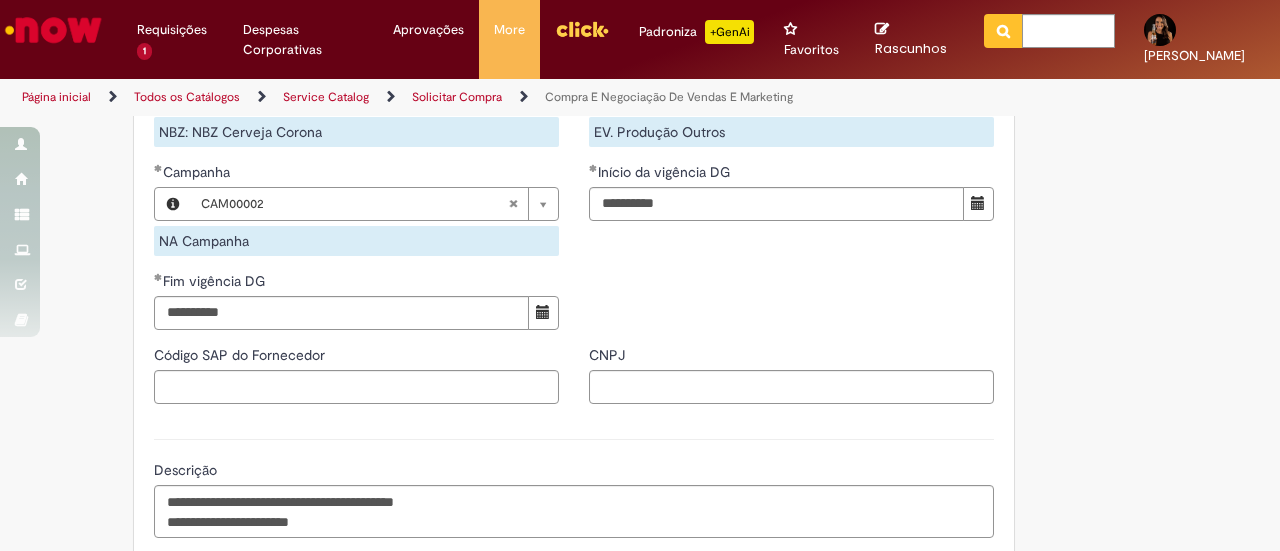 type on "**********" 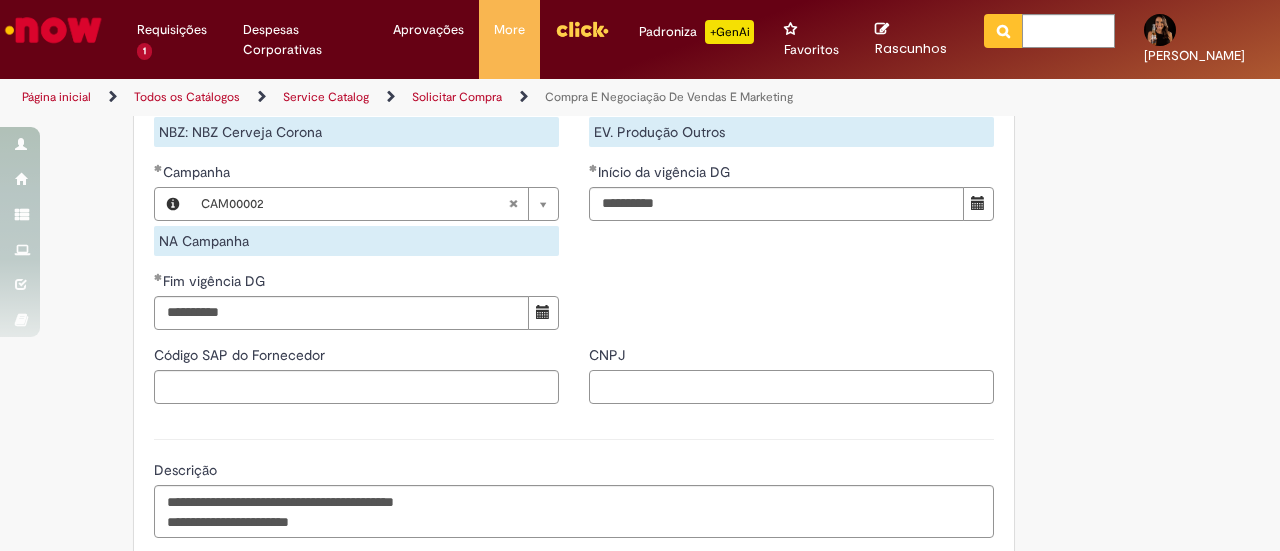 drag, startPoint x: 648, startPoint y: 355, endPoint x: 564, endPoint y: 159, distance: 213.24165 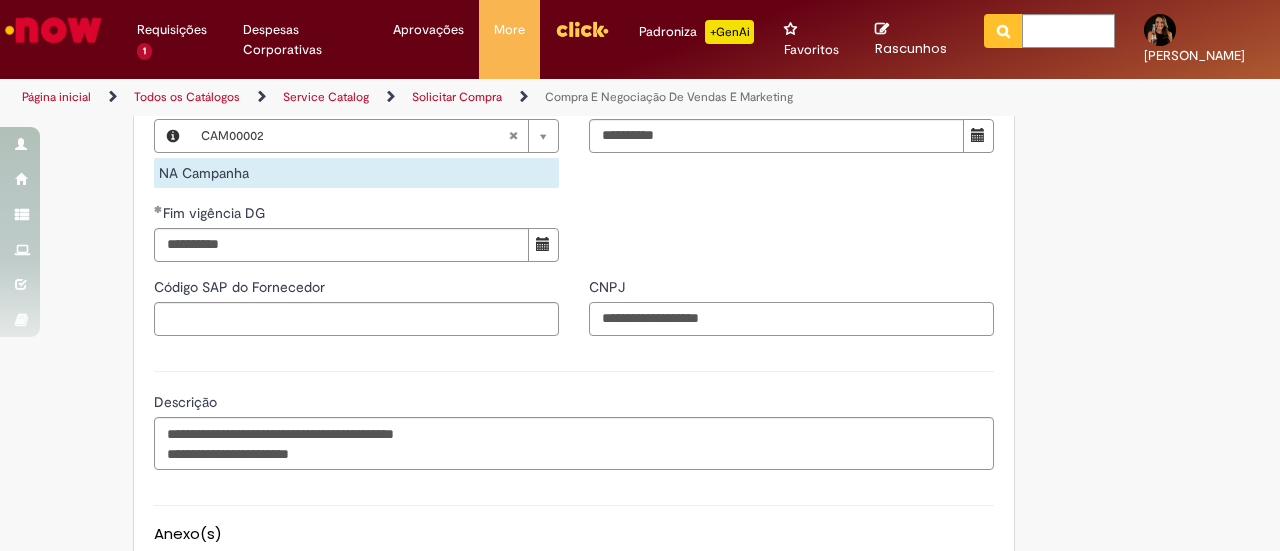 scroll, scrollTop: 1500, scrollLeft: 0, axis: vertical 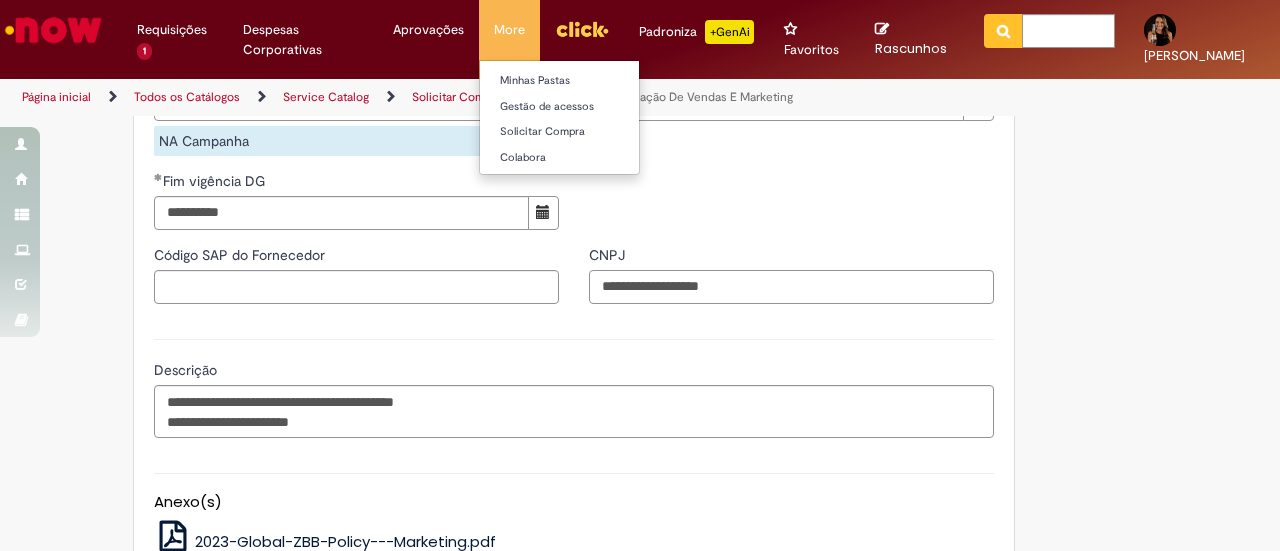 type on "**********" 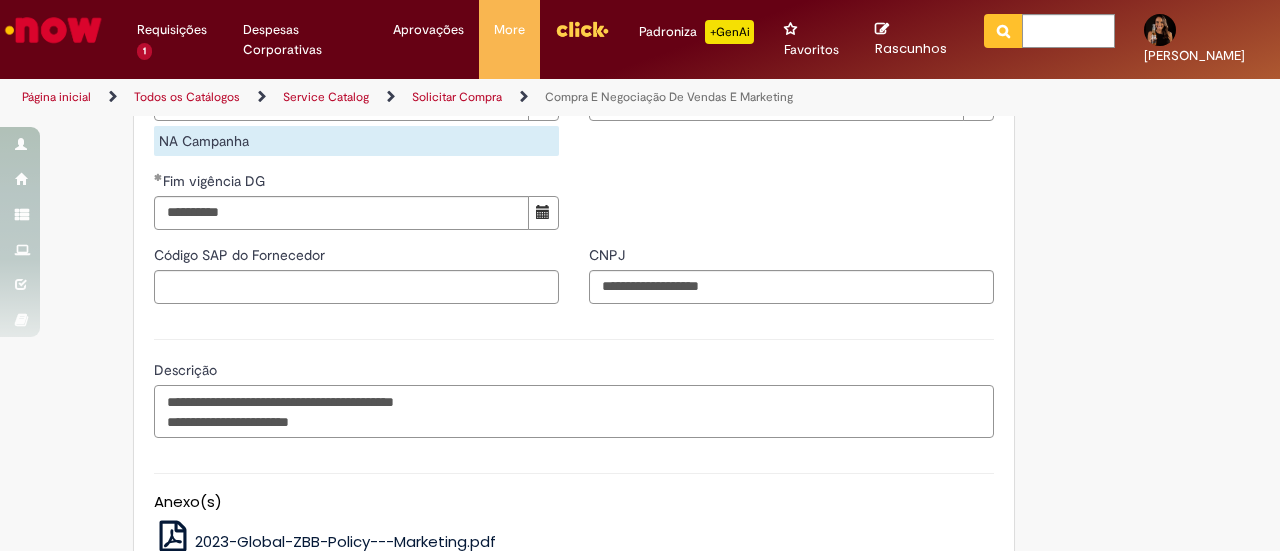 click on "**********" at bounding box center (574, 411) 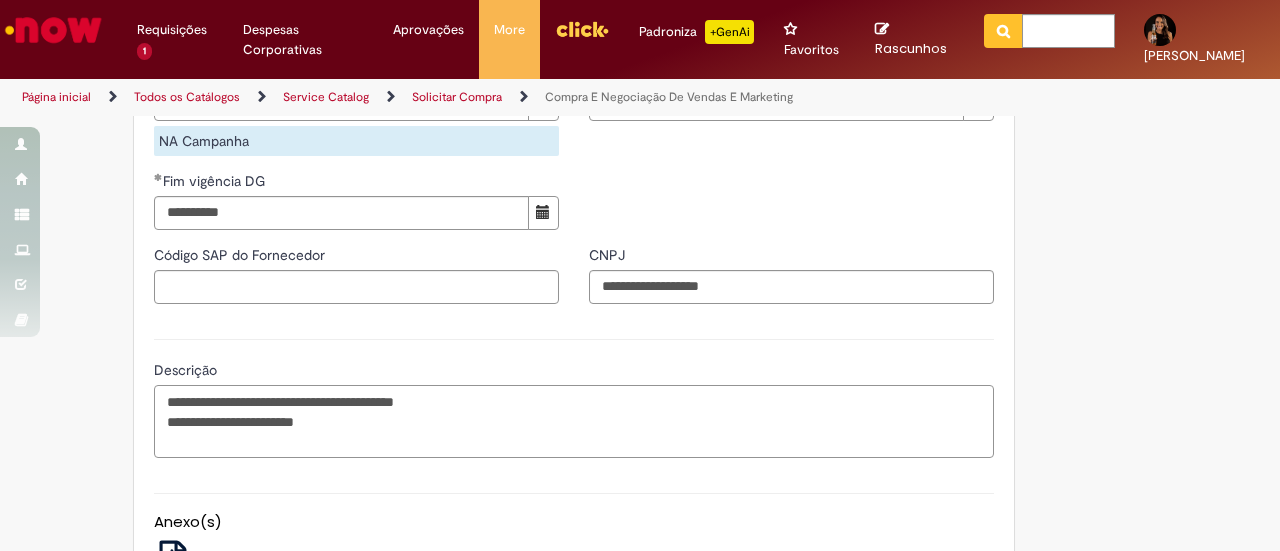 paste 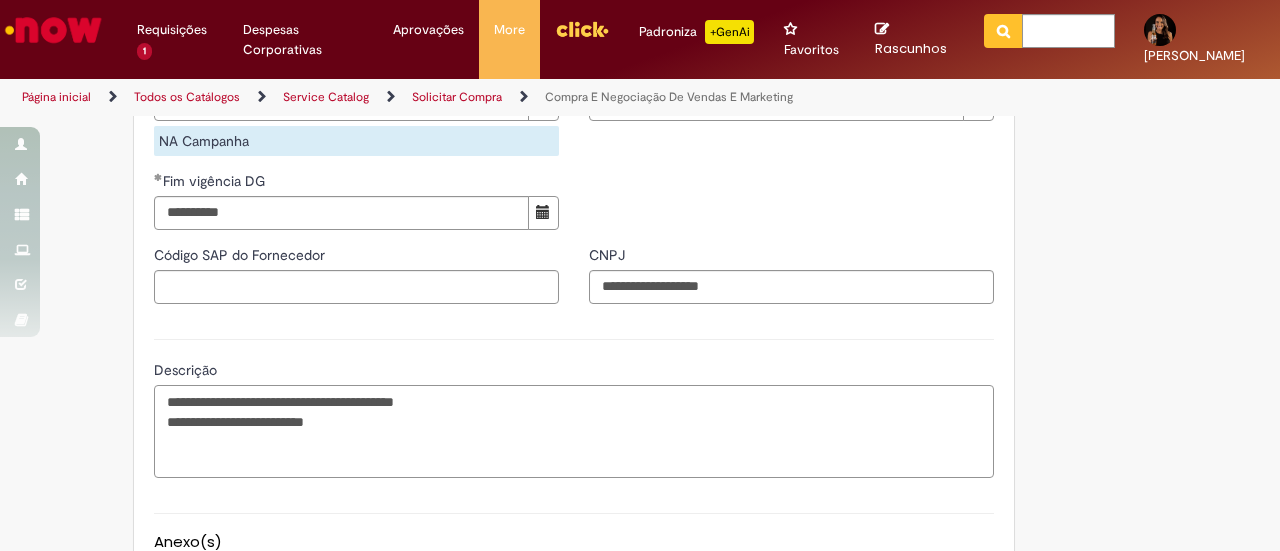 drag, startPoint x: 284, startPoint y: 431, endPoint x: 69, endPoint y: 378, distance: 221.43622 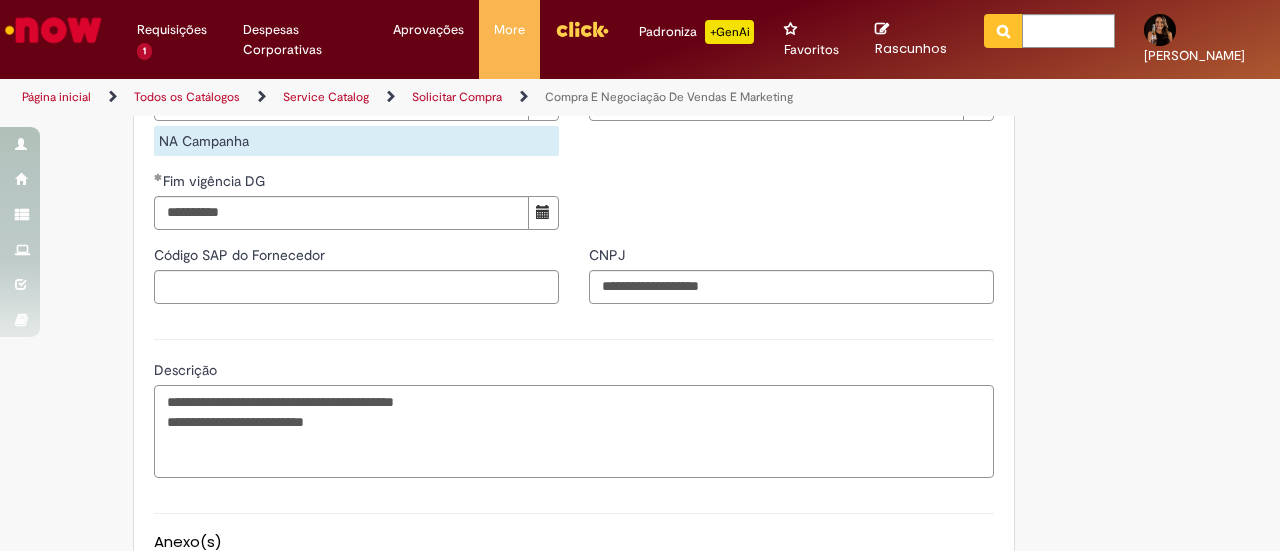 click on "**********" at bounding box center [574, 431] 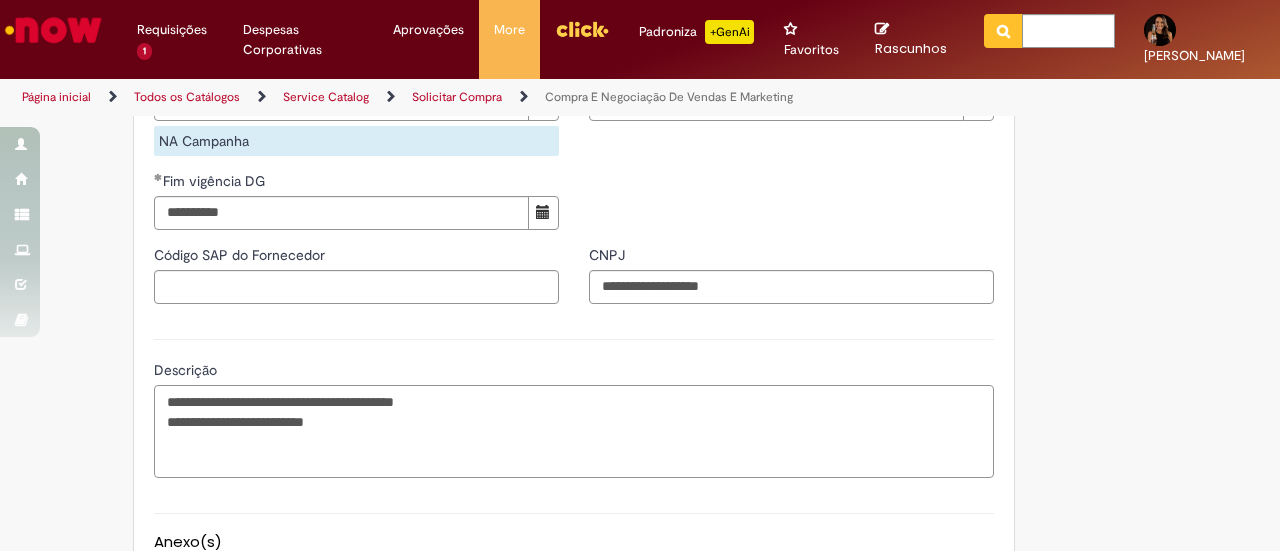 paste on "**********" 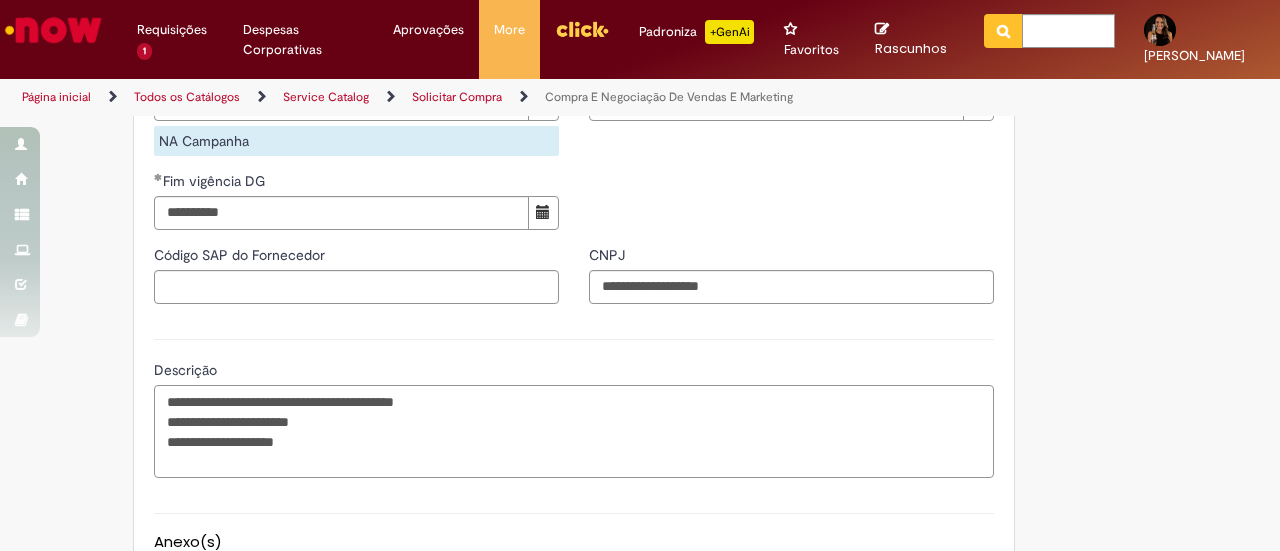 drag, startPoint x: 157, startPoint y: 417, endPoint x: 254, endPoint y: 427, distance: 97.5141 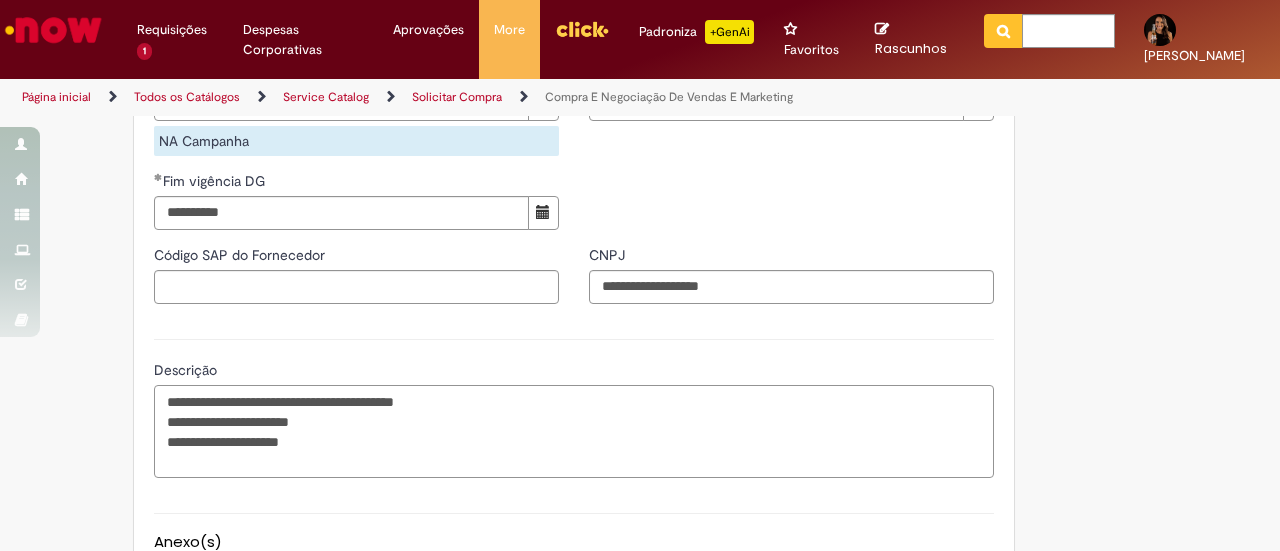 click on "**********" at bounding box center [574, 431] 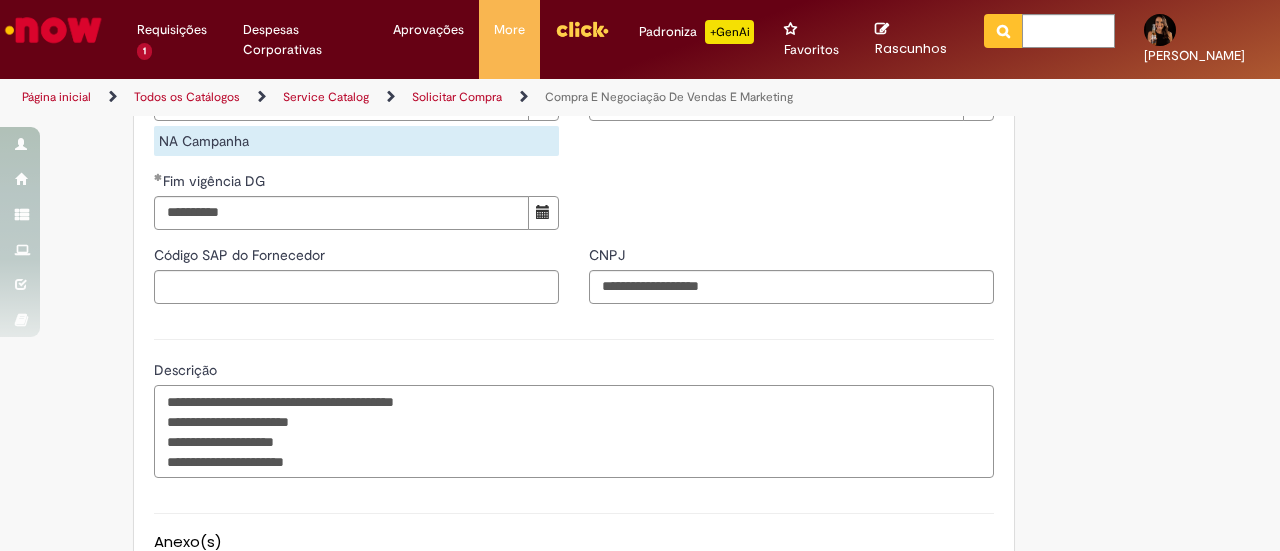 click on "**********" at bounding box center (574, 431) 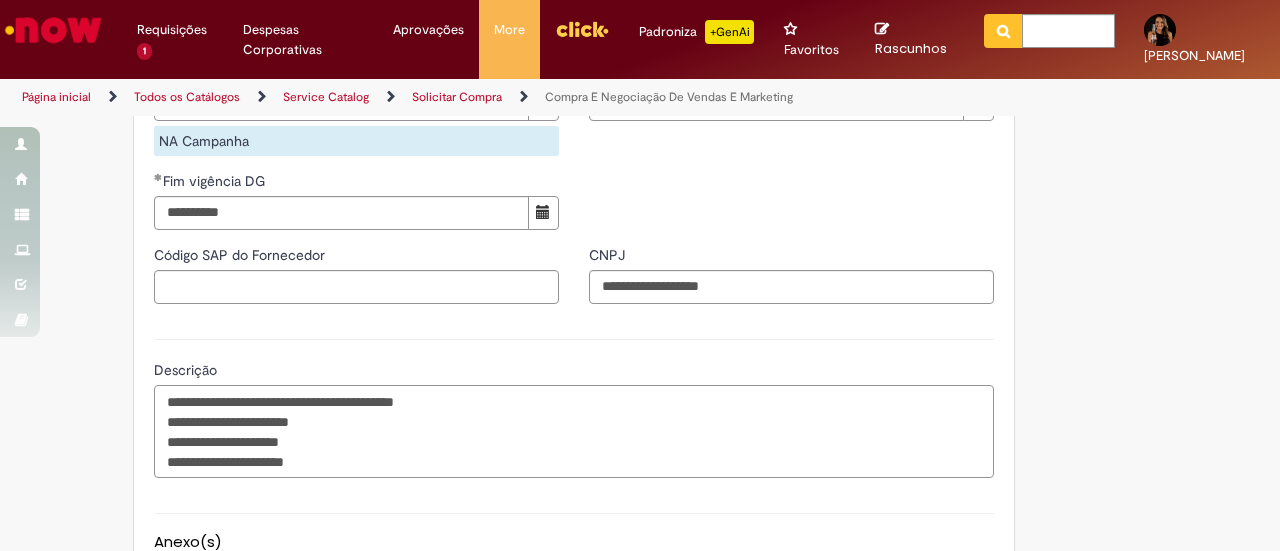 paste on "**********" 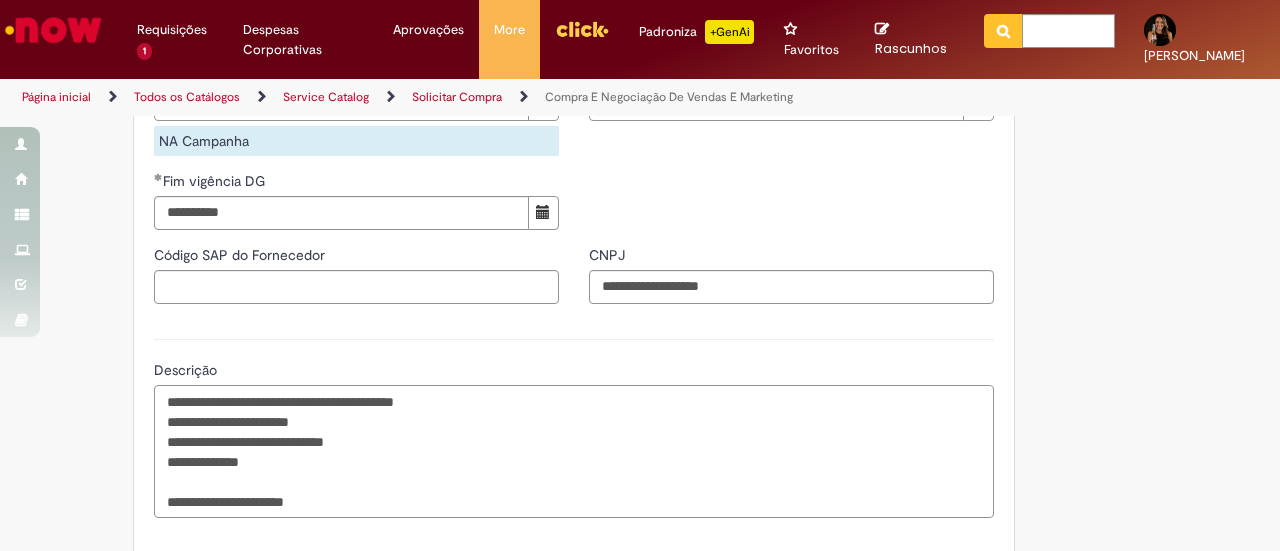 drag, startPoint x: 402, startPoint y: 417, endPoint x: 306, endPoint y: 415, distance: 96.02083 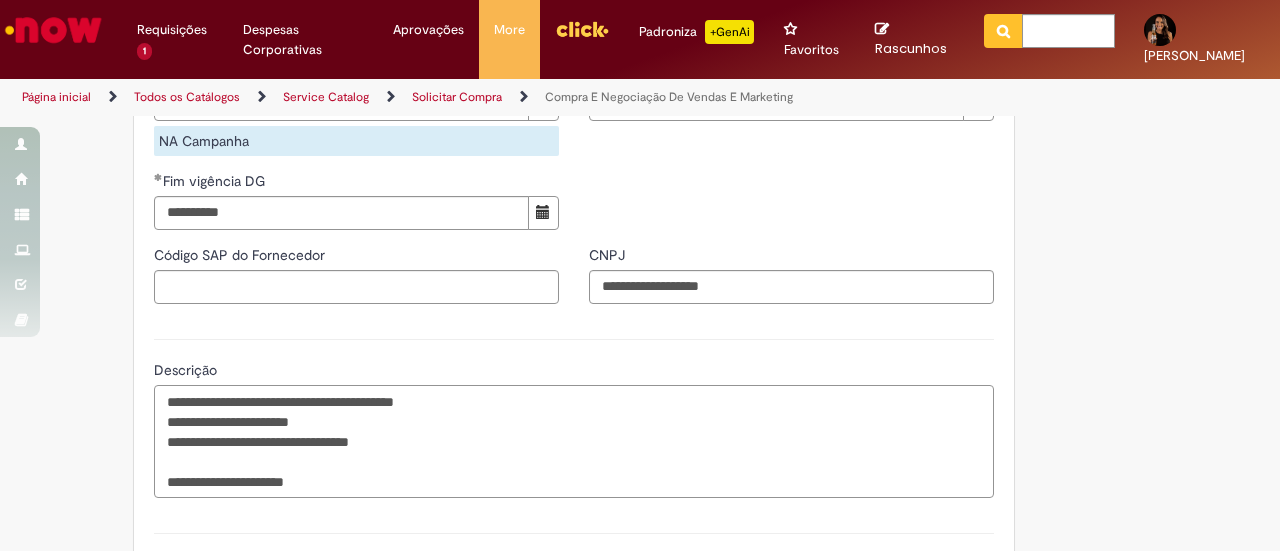 click on "**********" at bounding box center (574, 441) 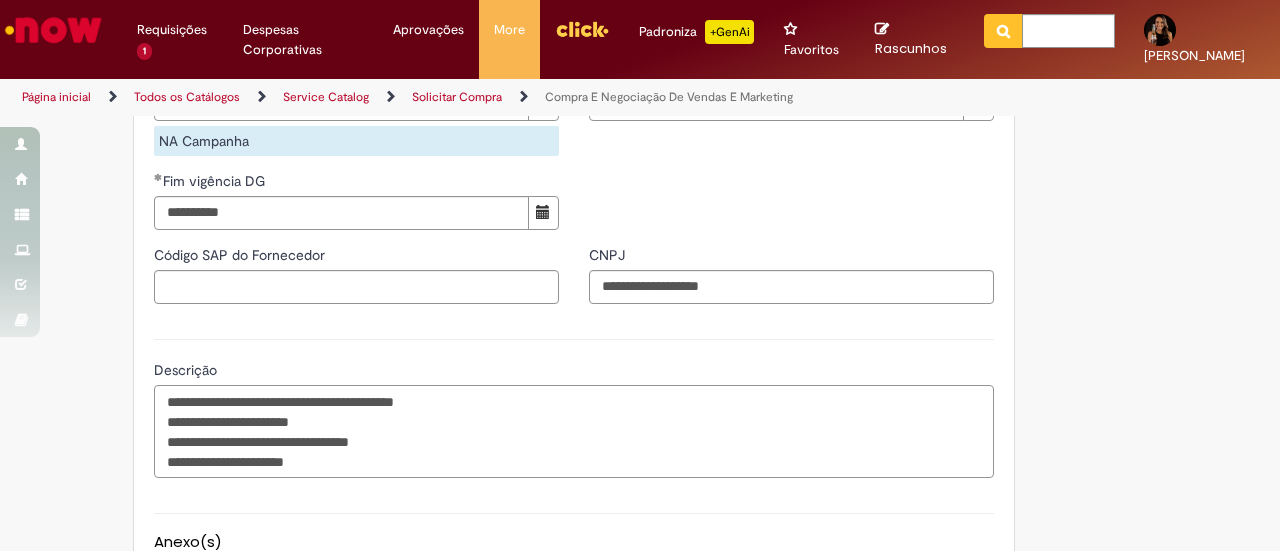 click on "**********" at bounding box center (574, 431) 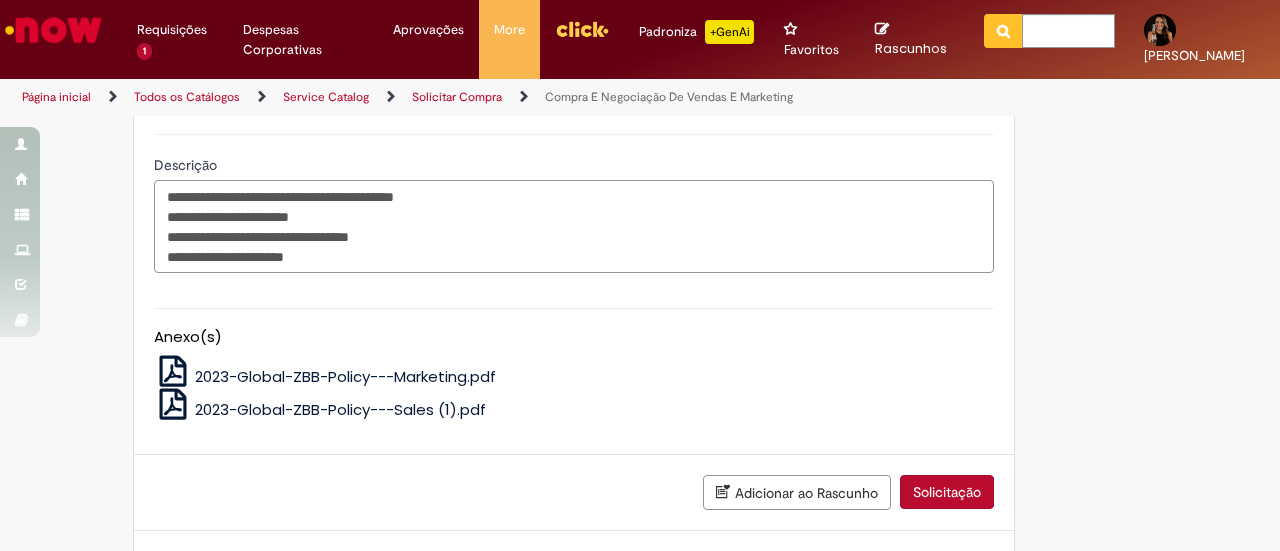 scroll, scrollTop: 1768, scrollLeft: 0, axis: vertical 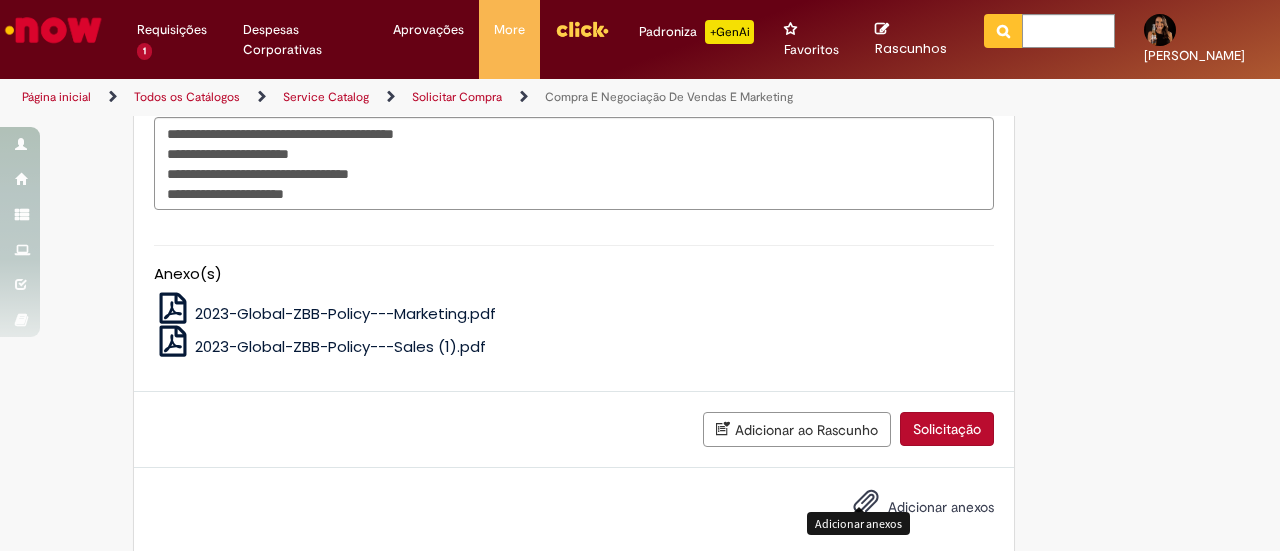 click at bounding box center (866, 502) 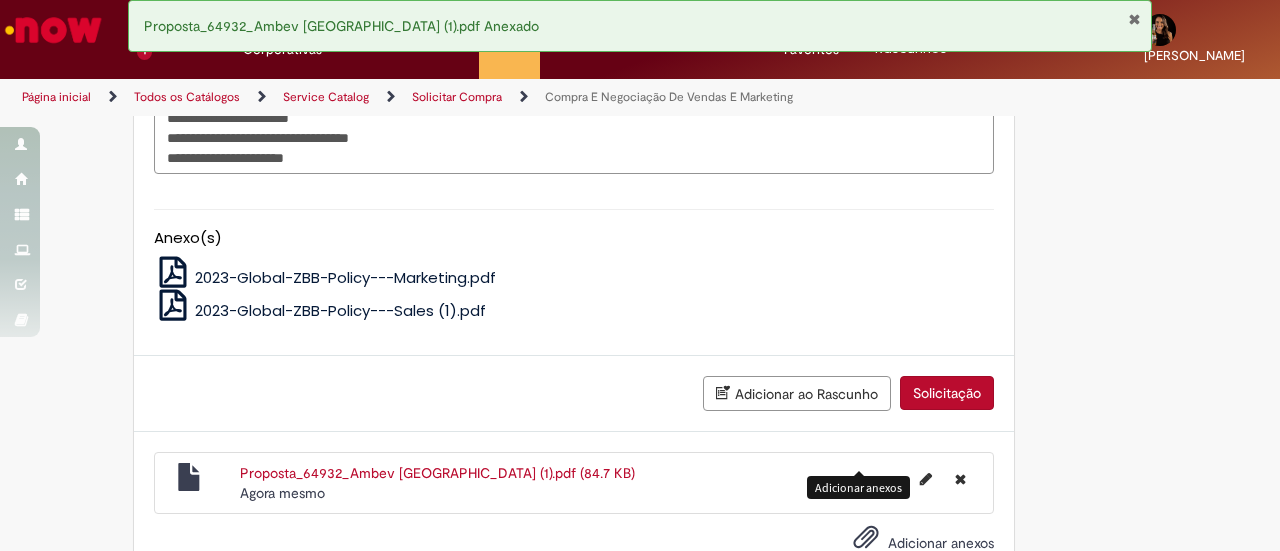 scroll, scrollTop: 1839, scrollLeft: 0, axis: vertical 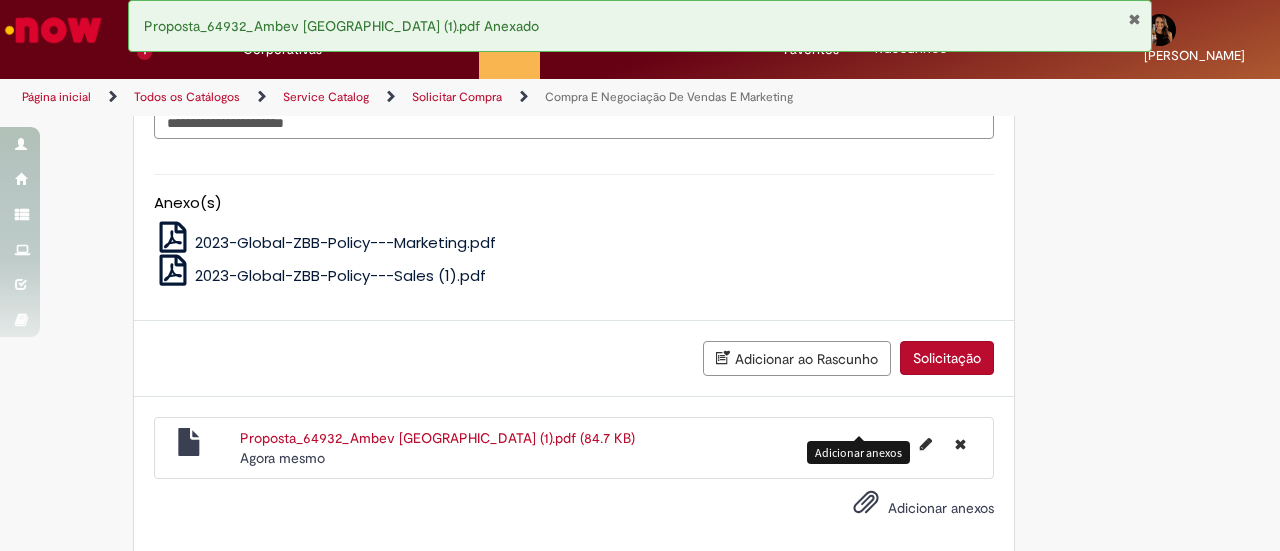 click on "Solicitação" at bounding box center [947, 358] 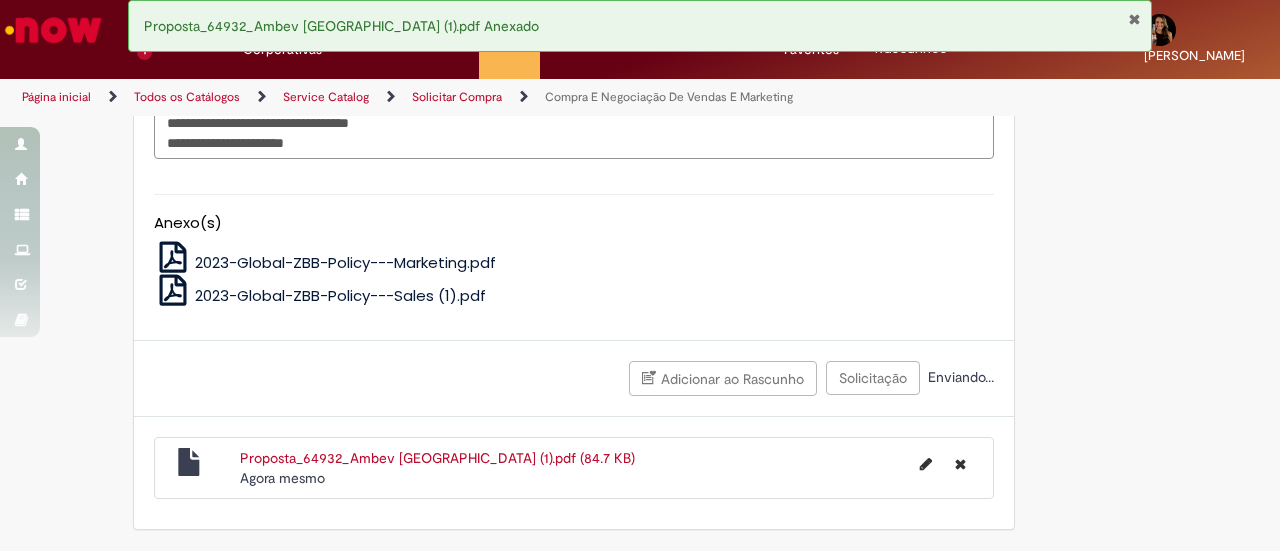 scroll, scrollTop: 1794, scrollLeft: 0, axis: vertical 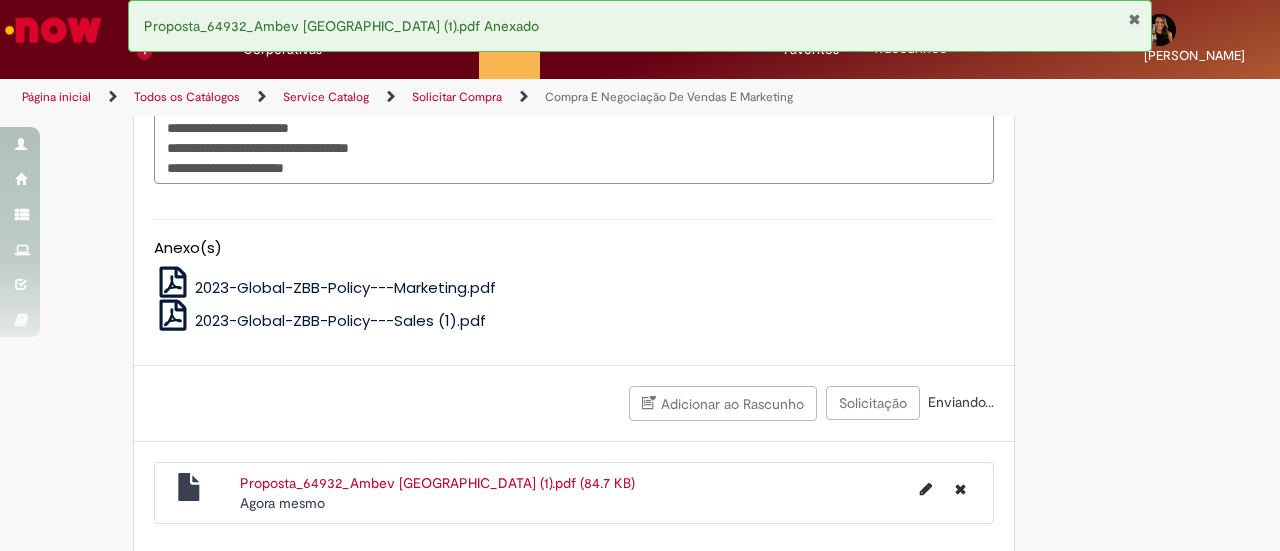click at bounding box center [1134, 19] 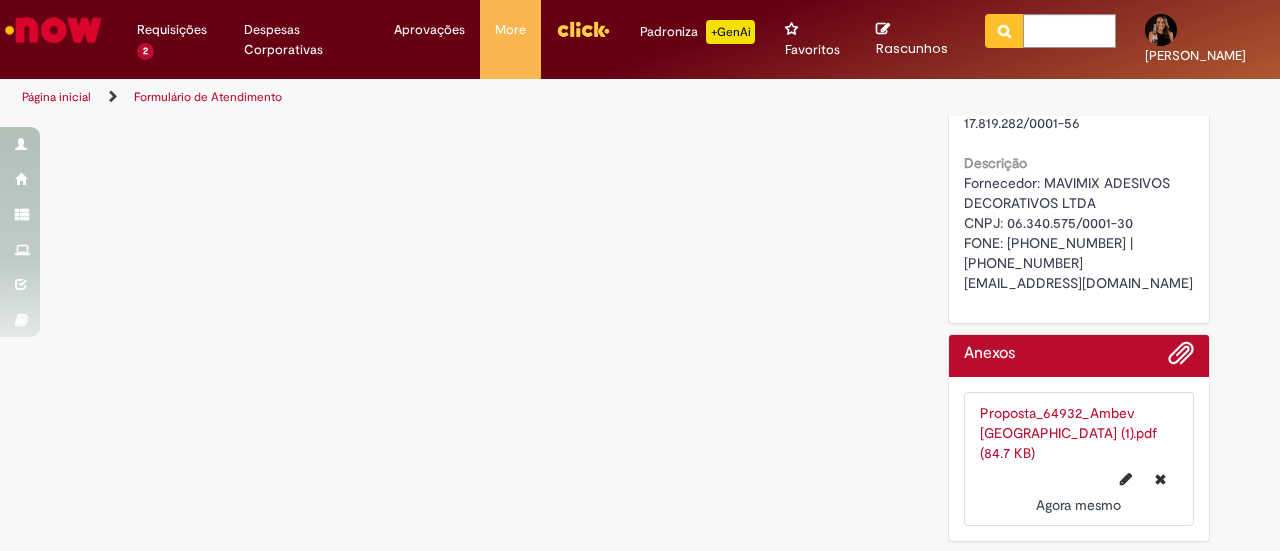 scroll, scrollTop: 0, scrollLeft: 0, axis: both 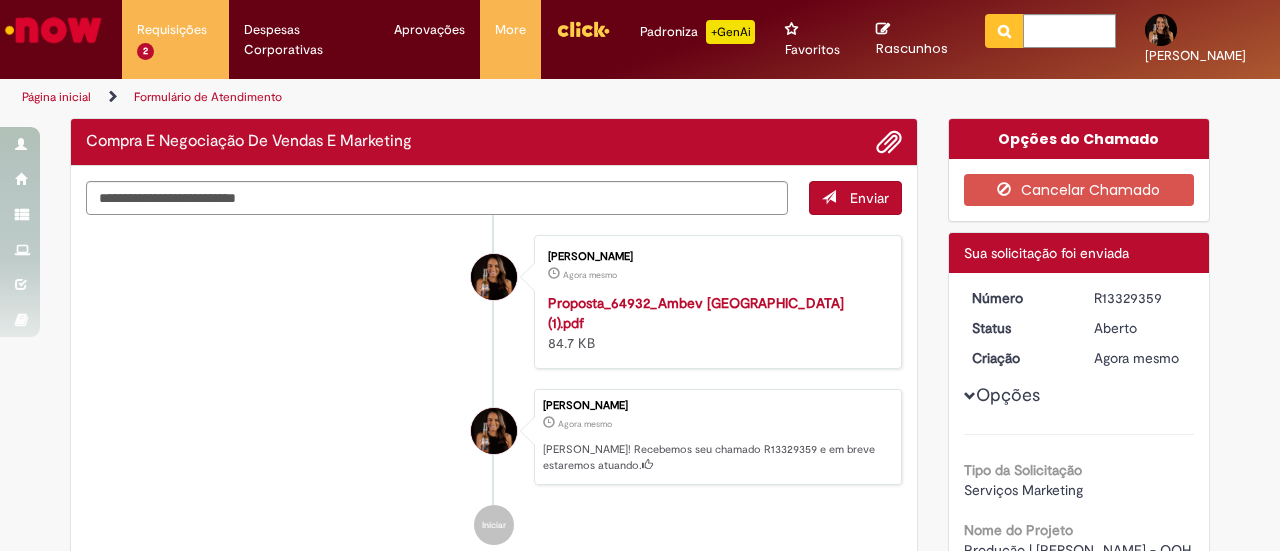 drag, startPoint x: 1151, startPoint y: 333, endPoint x: 1139, endPoint y: 321, distance: 16.970562 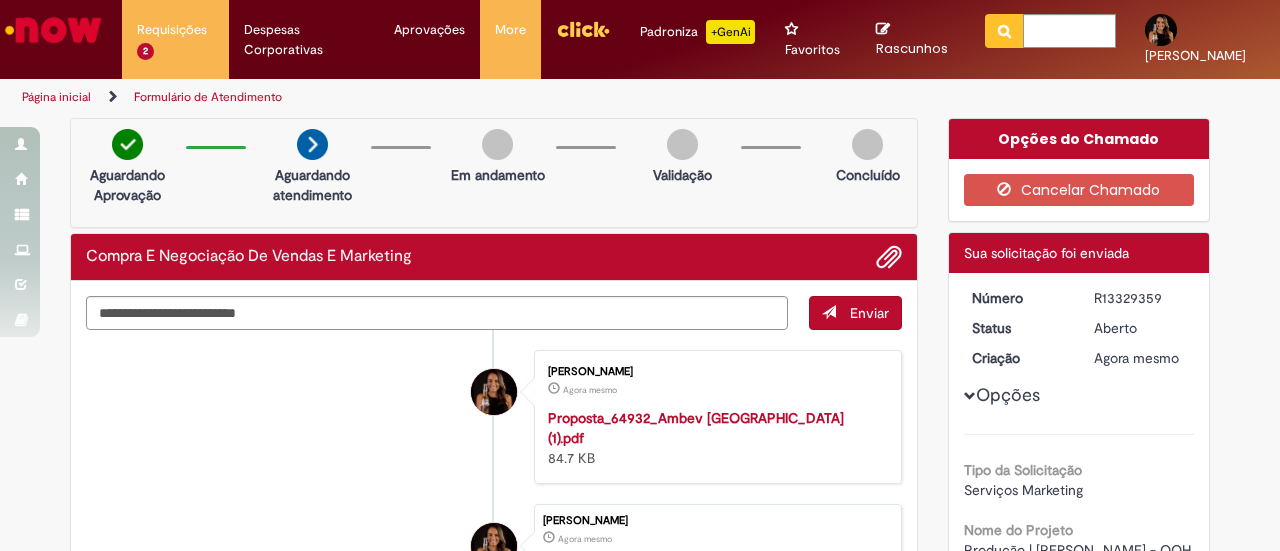 drag, startPoint x: 1094, startPoint y: 298, endPoint x: 1186, endPoint y: 317, distance: 93.941475 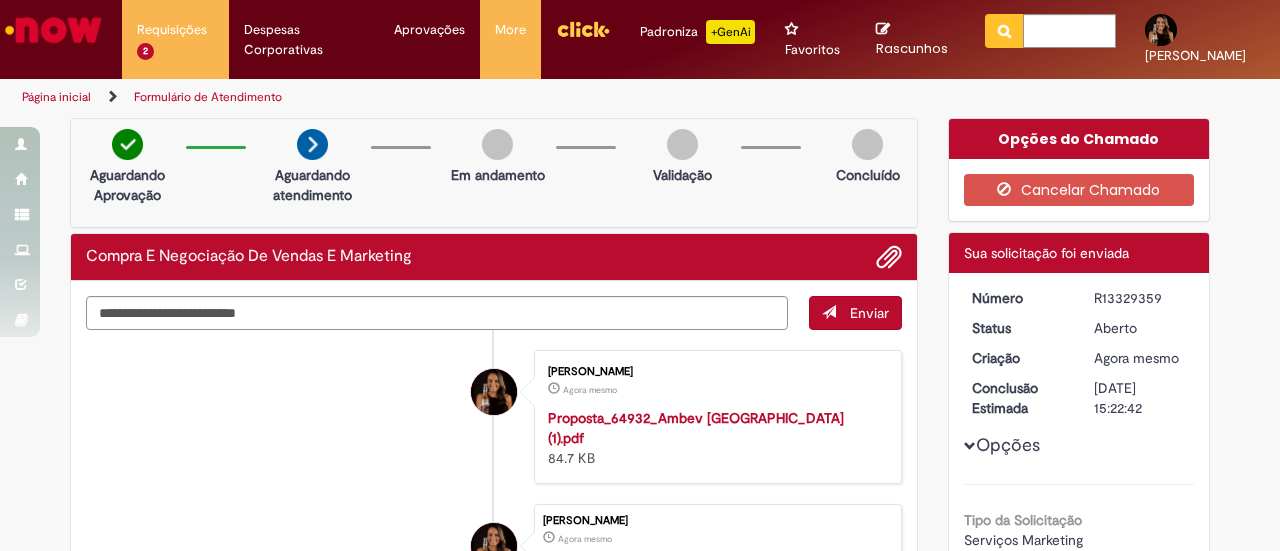 drag, startPoint x: 1092, startPoint y: 296, endPoint x: 1162, endPoint y: 315, distance: 72.53275 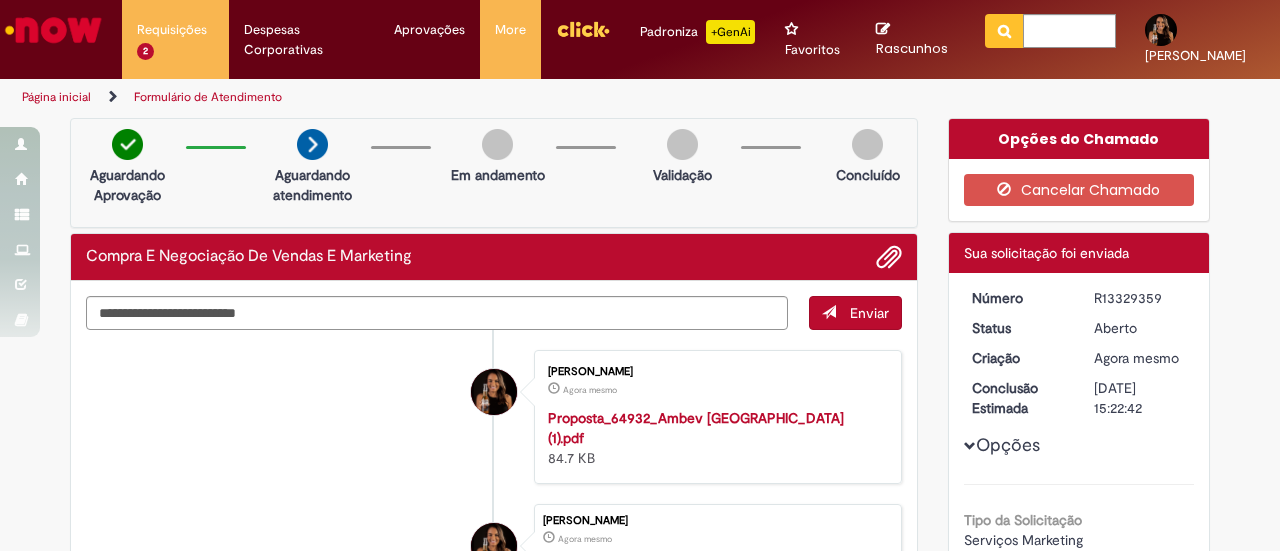 copy on "R13329359" 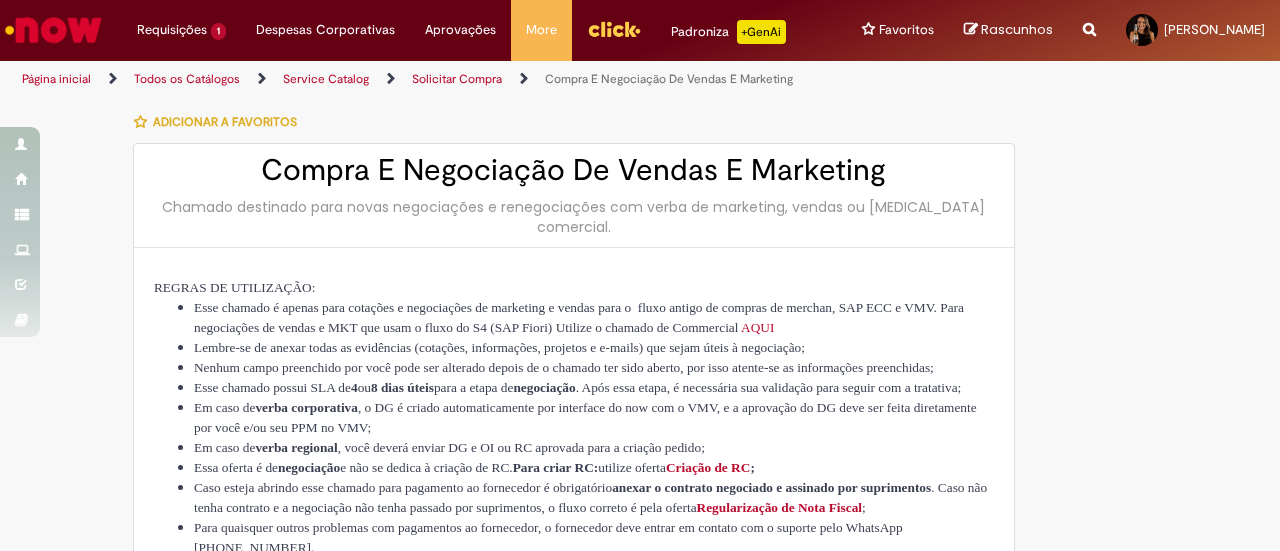 type on "**********" 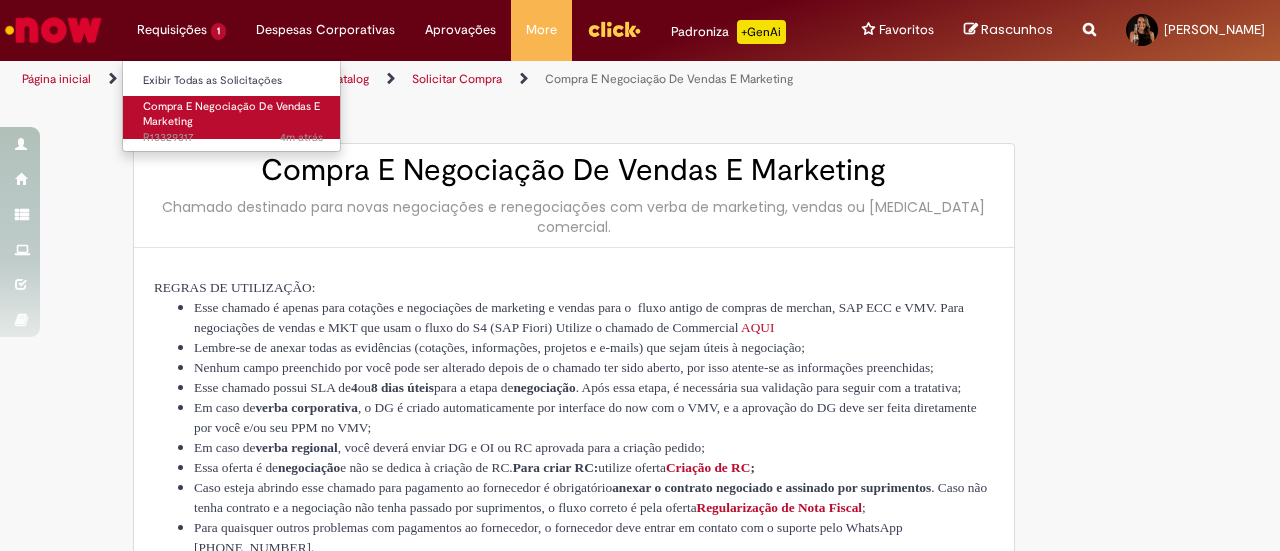 click on "Compra E Negociação De Vendas E Marketing" at bounding box center (231, 114) 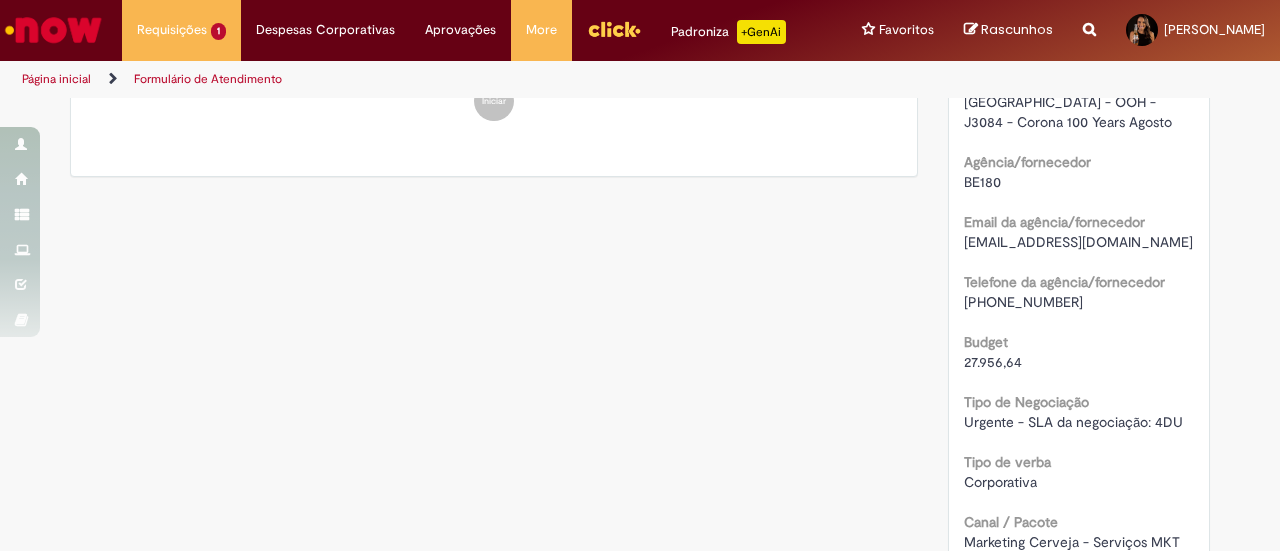 scroll, scrollTop: 614, scrollLeft: 0, axis: vertical 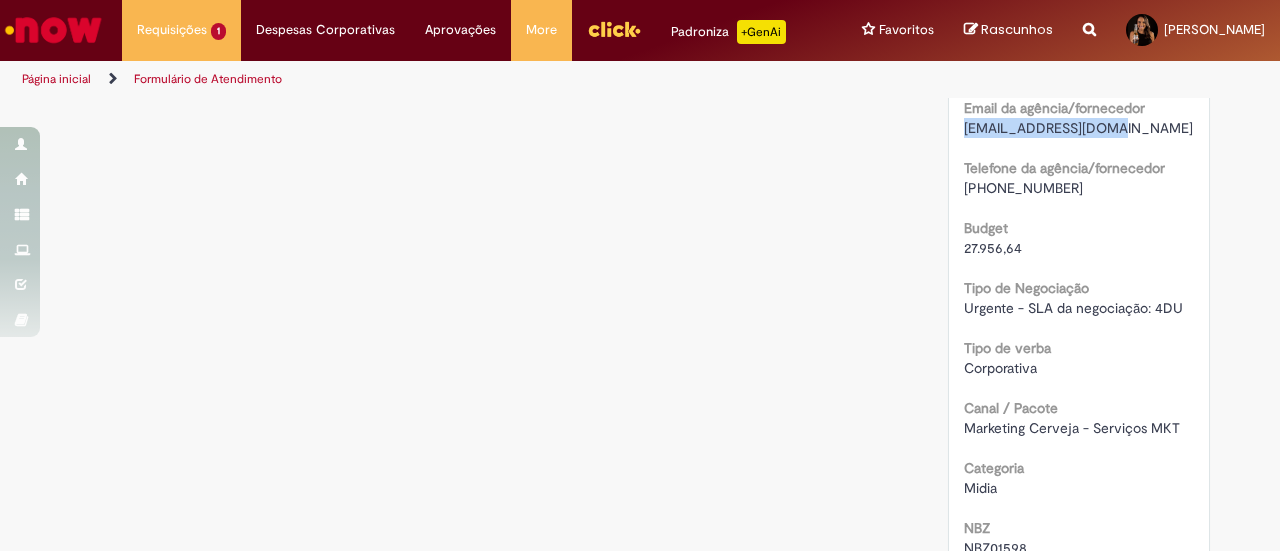 drag, startPoint x: 1080, startPoint y: 120, endPoint x: 946, endPoint y: 125, distance: 134.09325 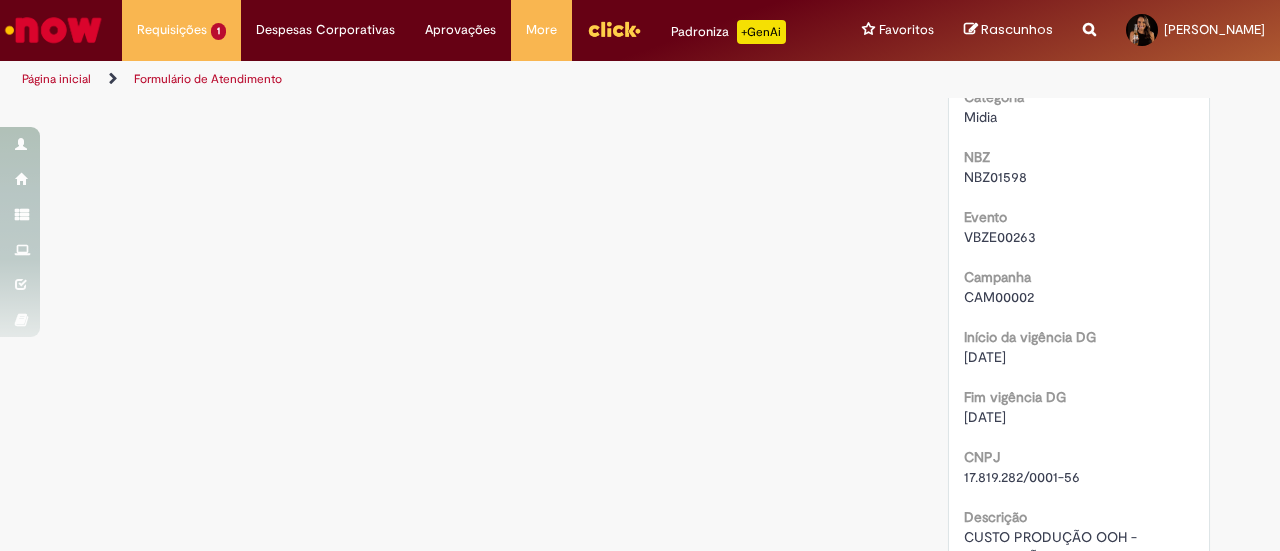 scroll, scrollTop: 1014, scrollLeft: 0, axis: vertical 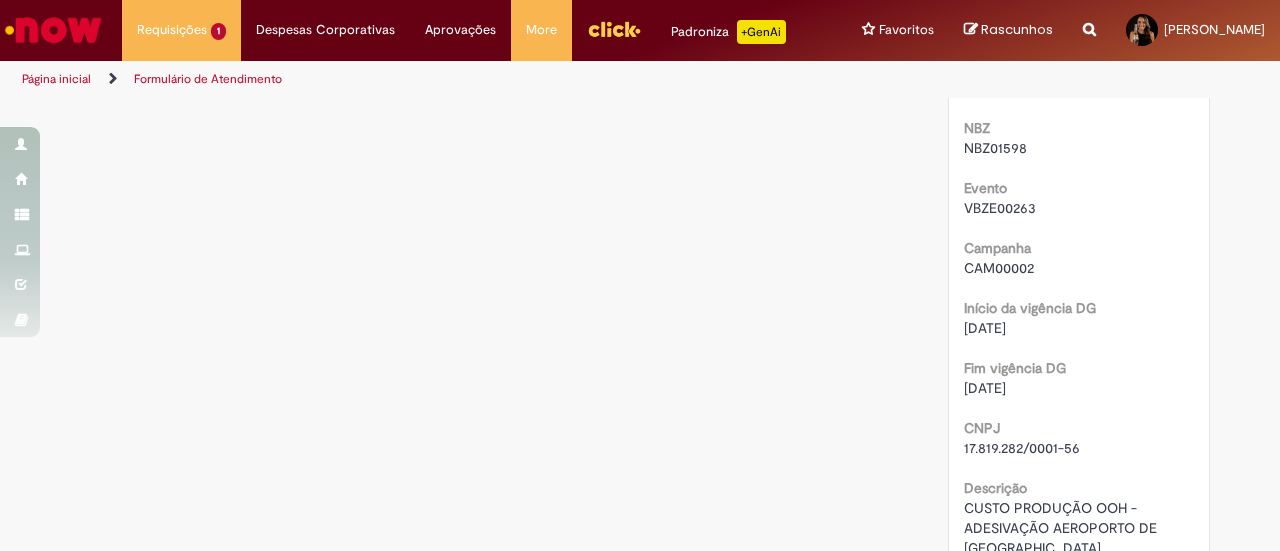 drag, startPoint x: 1088, startPoint y: 445, endPoint x: 920, endPoint y: 457, distance: 168.42802 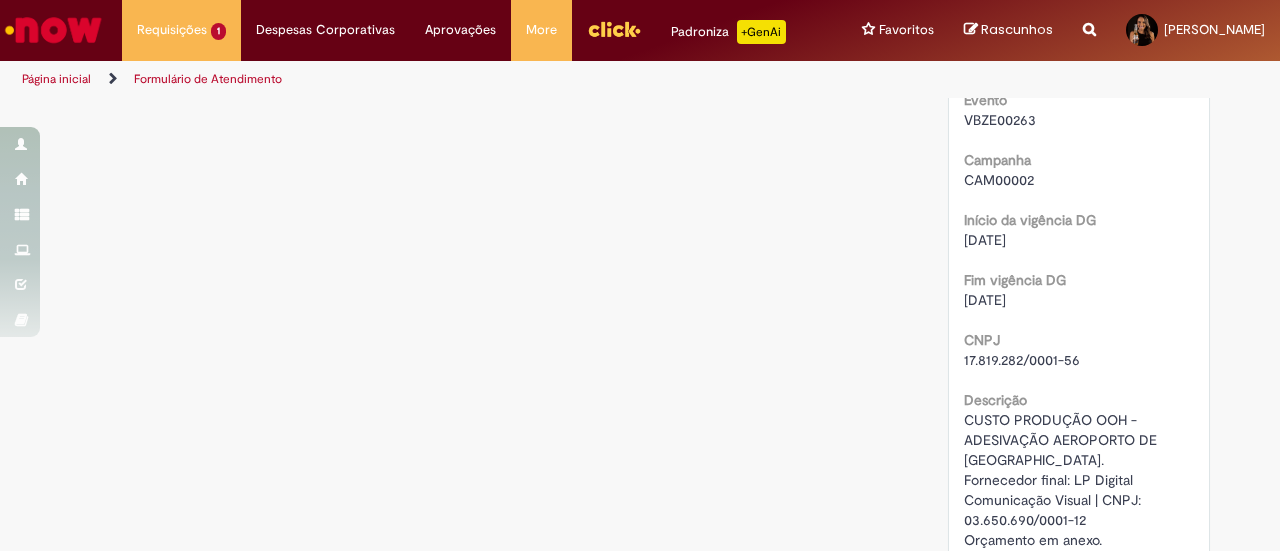 scroll, scrollTop: 1214, scrollLeft: 0, axis: vertical 